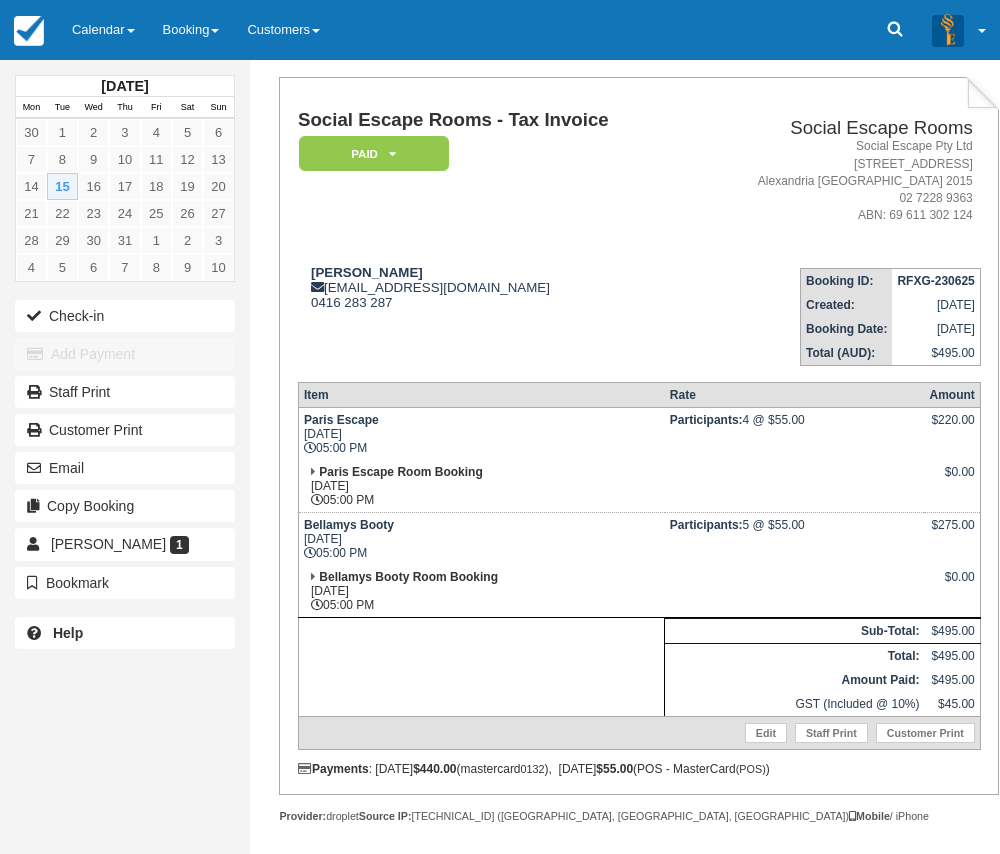 scroll, scrollTop: 0, scrollLeft: 0, axis: both 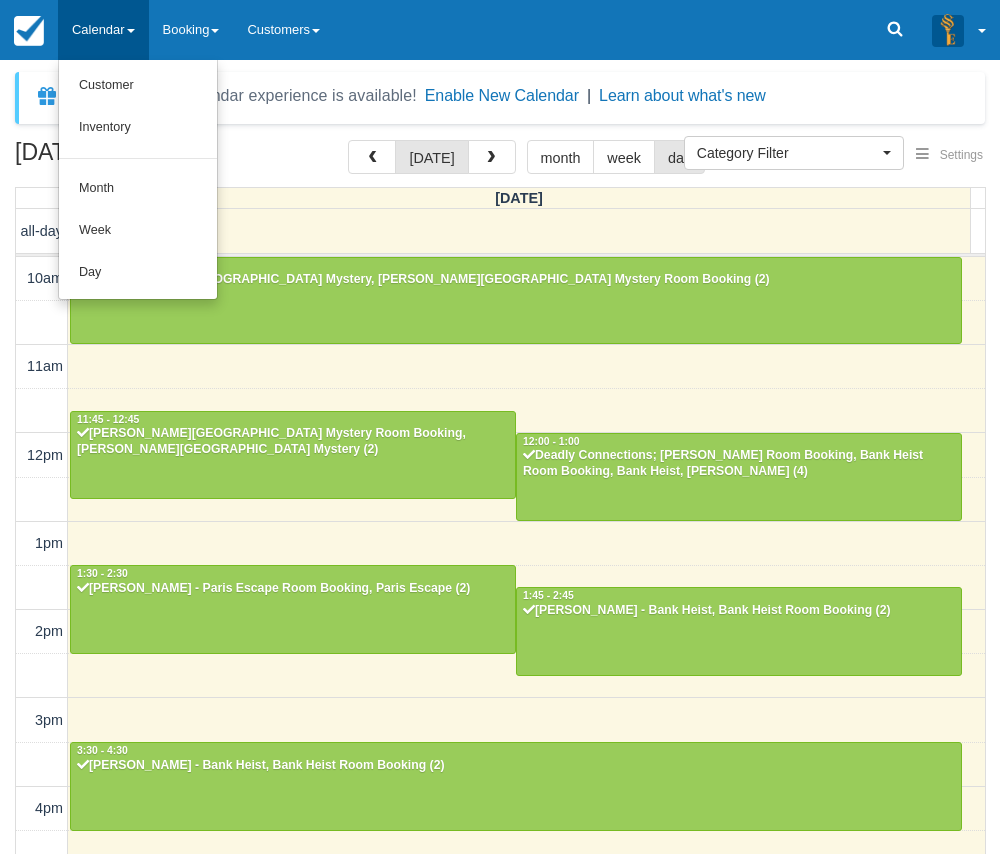 select 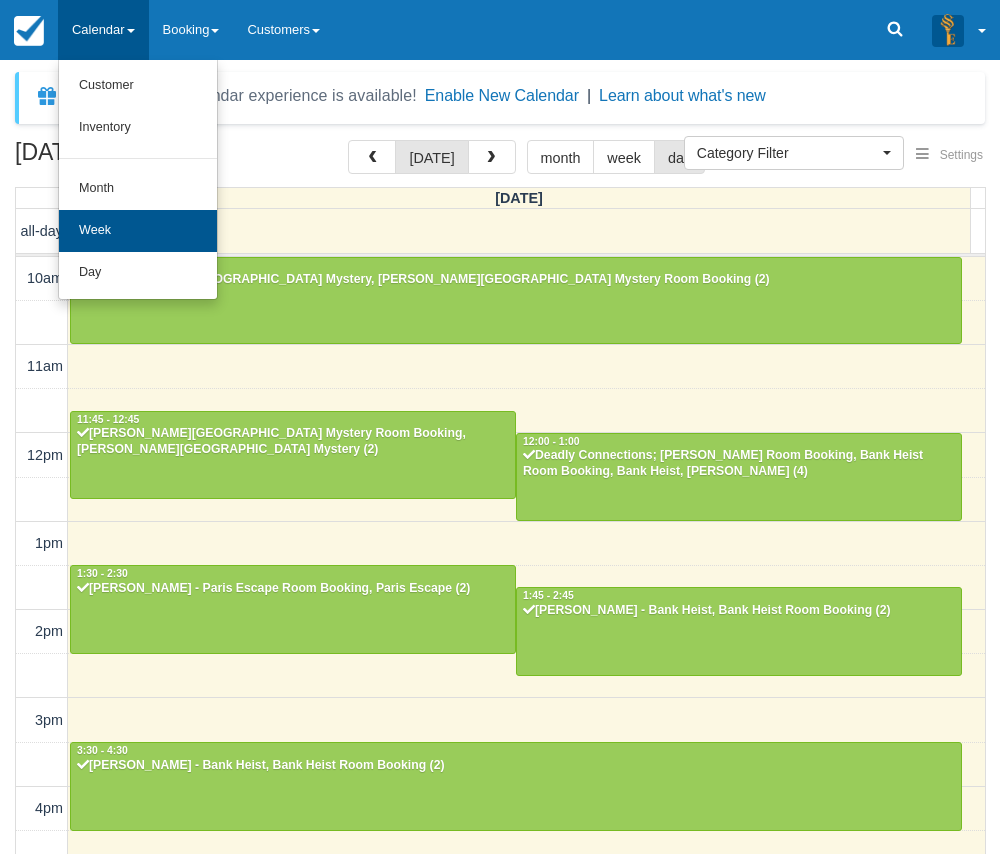 scroll, scrollTop: 0, scrollLeft: 0, axis: both 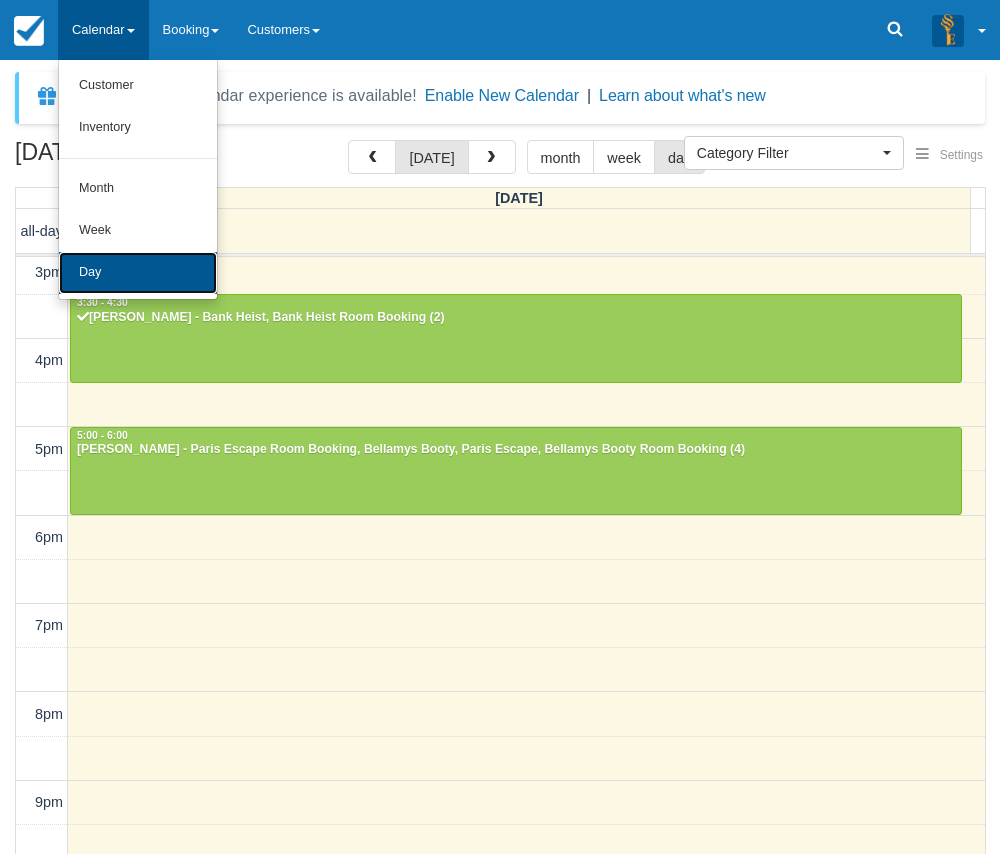 click on "Day" at bounding box center (138, 273) 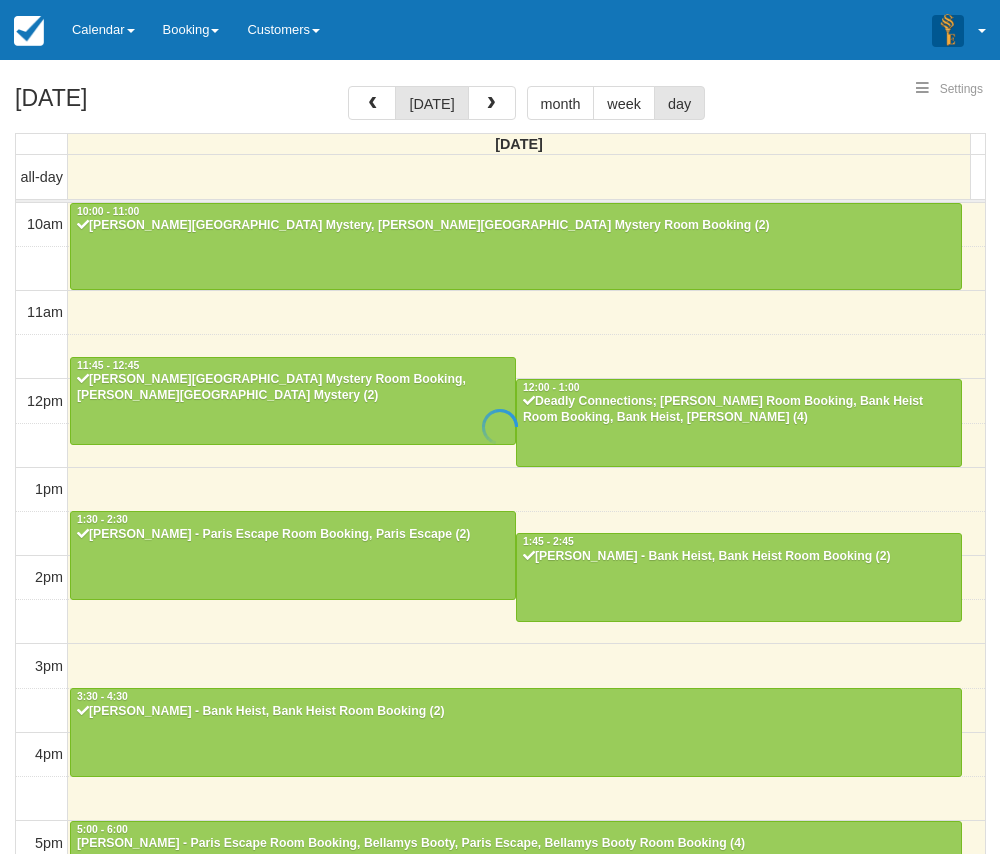 select 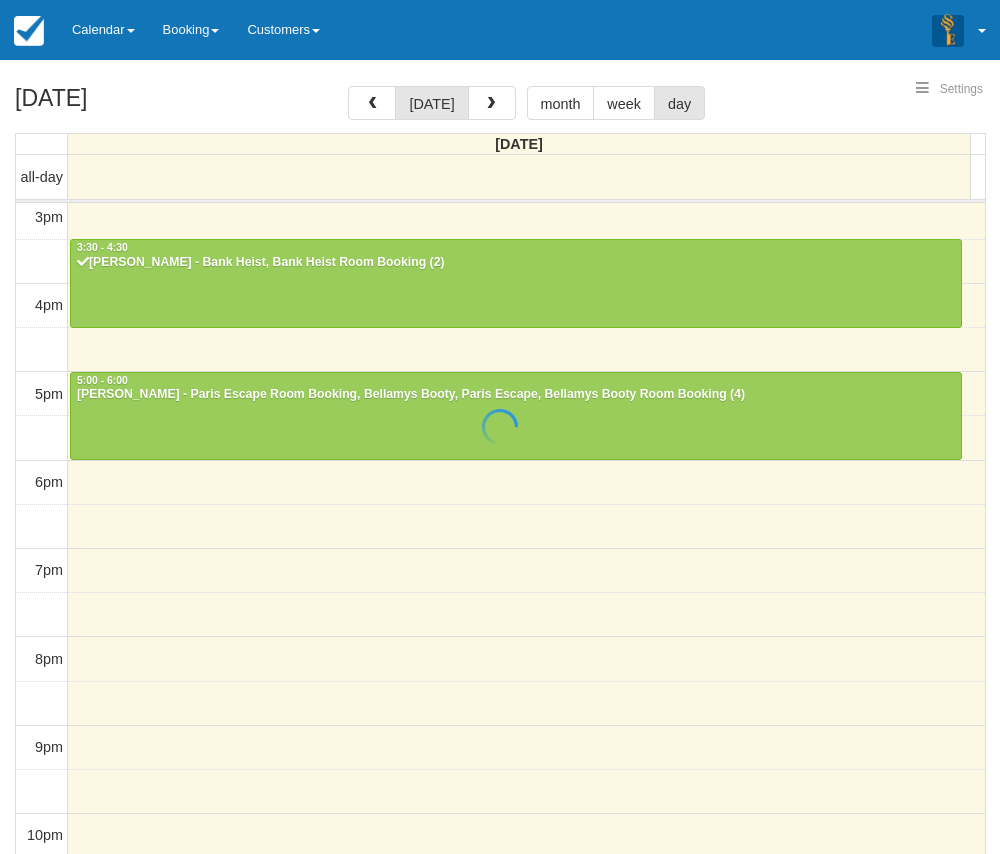 select 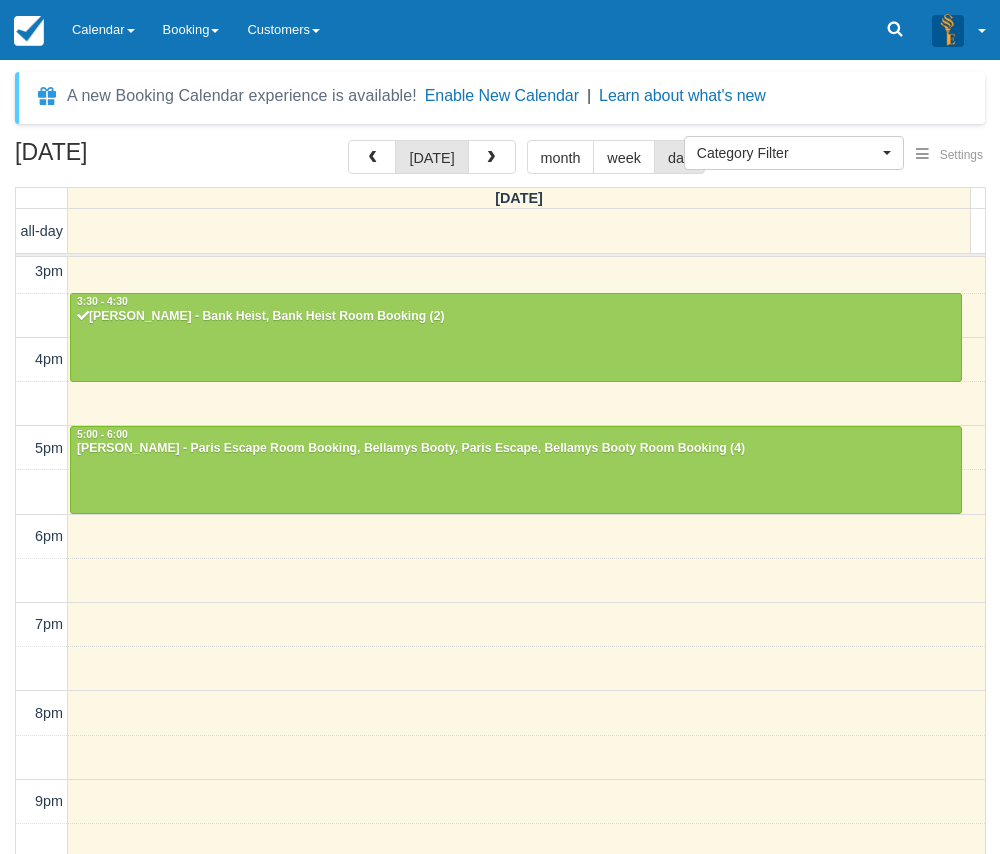 scroll, scrollTop: 448, scrollLeft: 0, axis: vertical 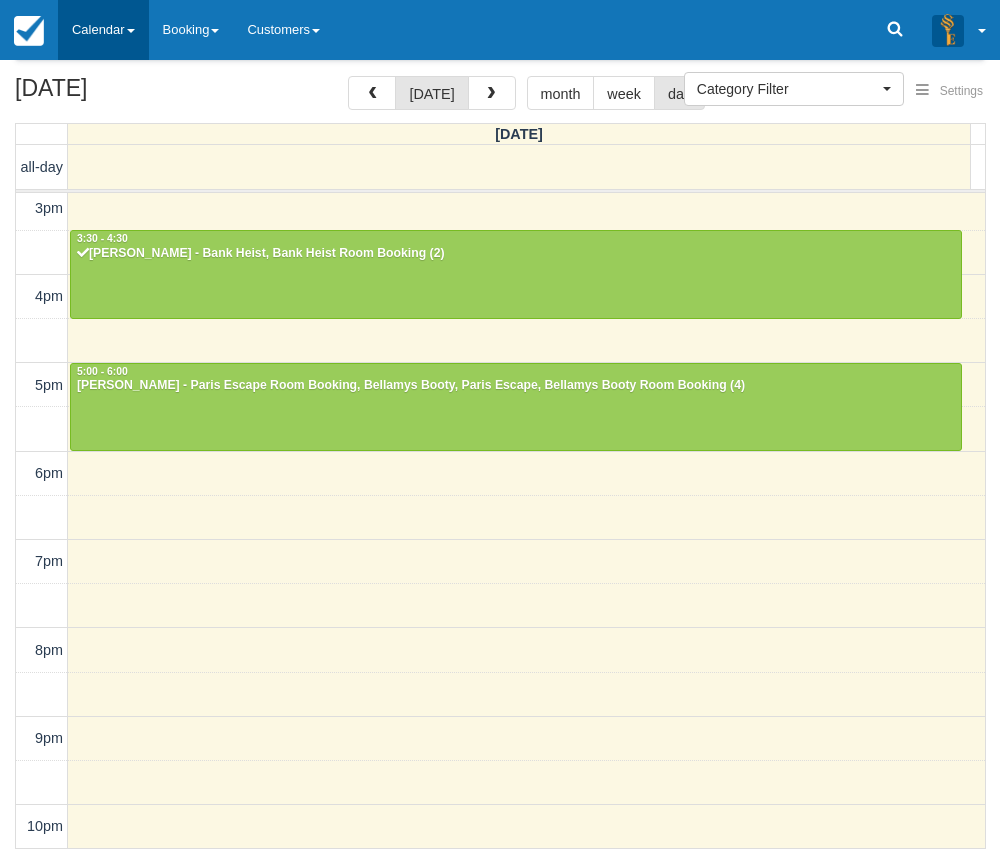 click on "Calendar" at bounding box center (103, 30) 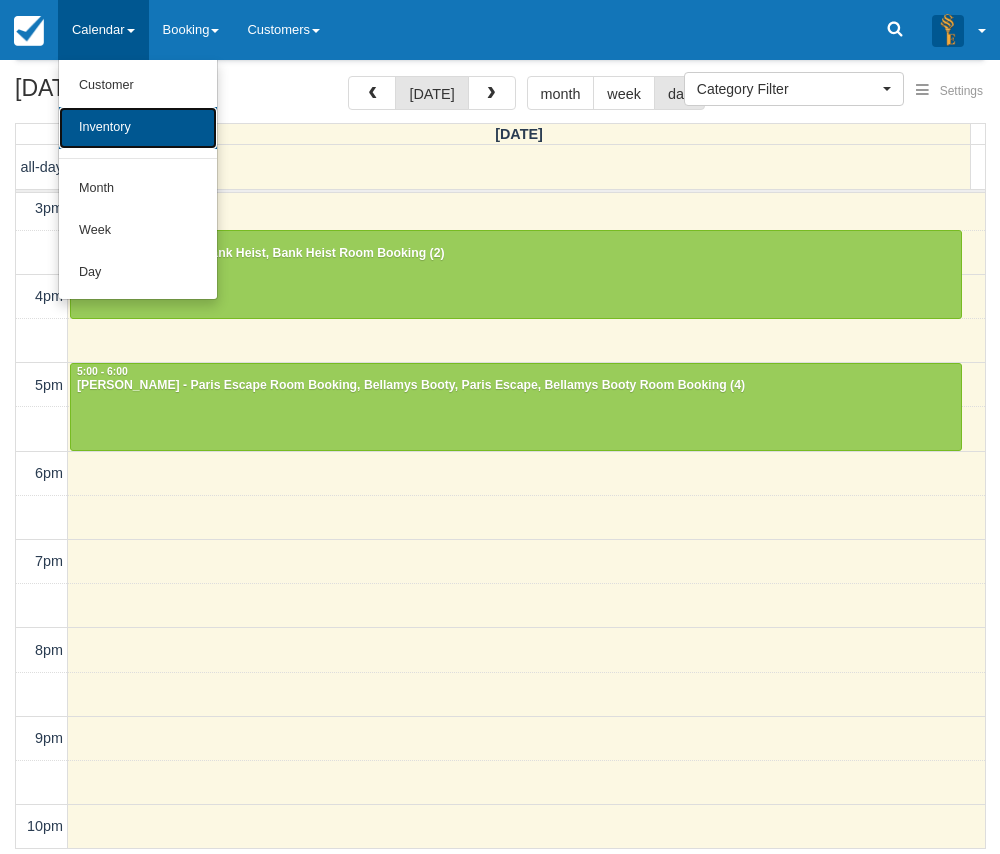click on "Inventory" at bounding box center (138, 128) 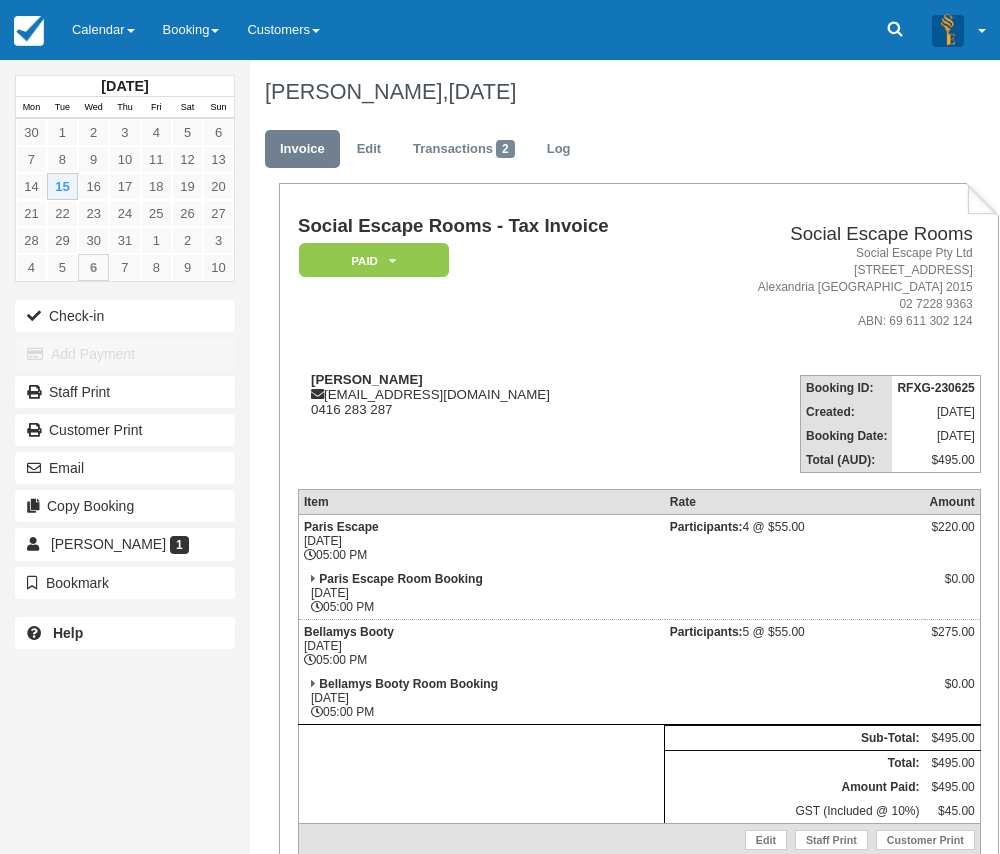 scroll, scrollTop: 0, scrollLeft: 0, axis: both 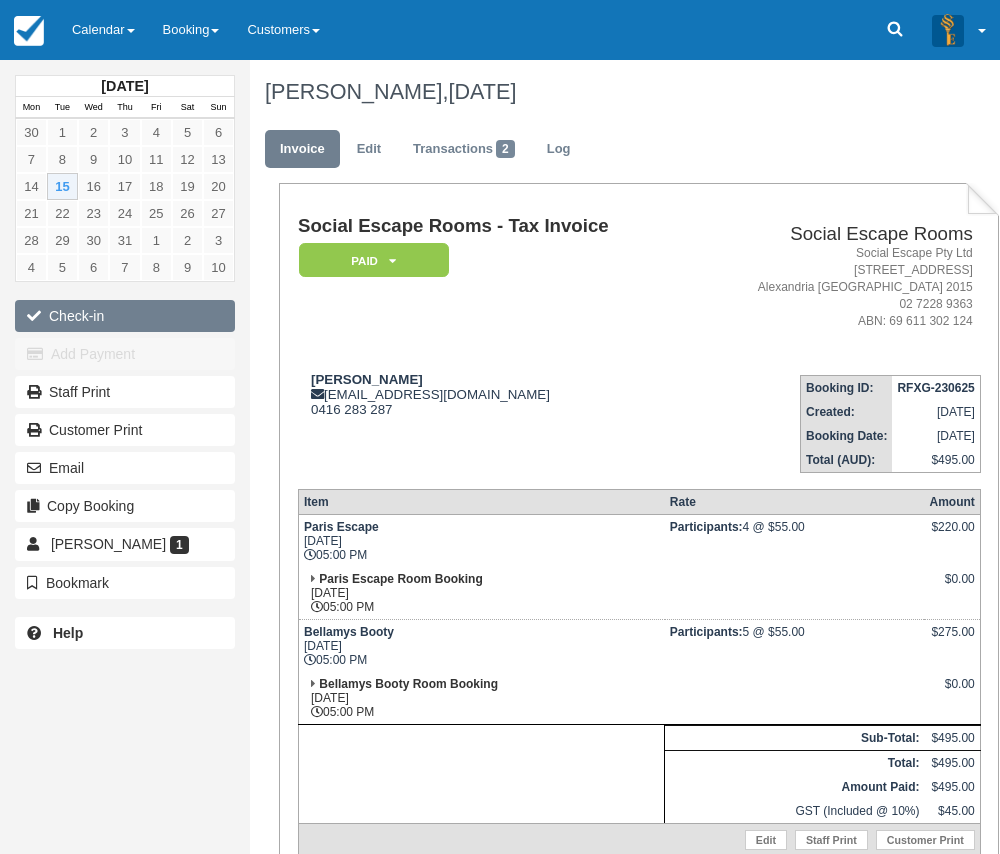 click on "Check-in" at bounding box center (125, 316) 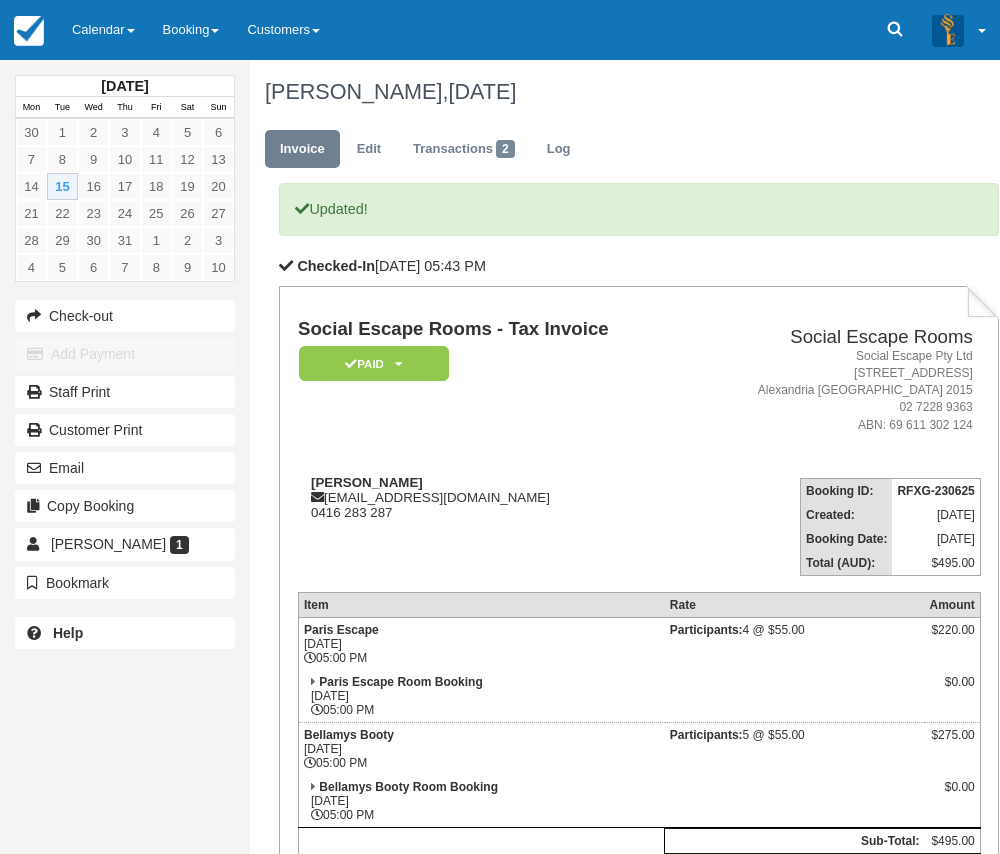 scroll, scrollTop: 0, scrollLeft: 0, axis: both 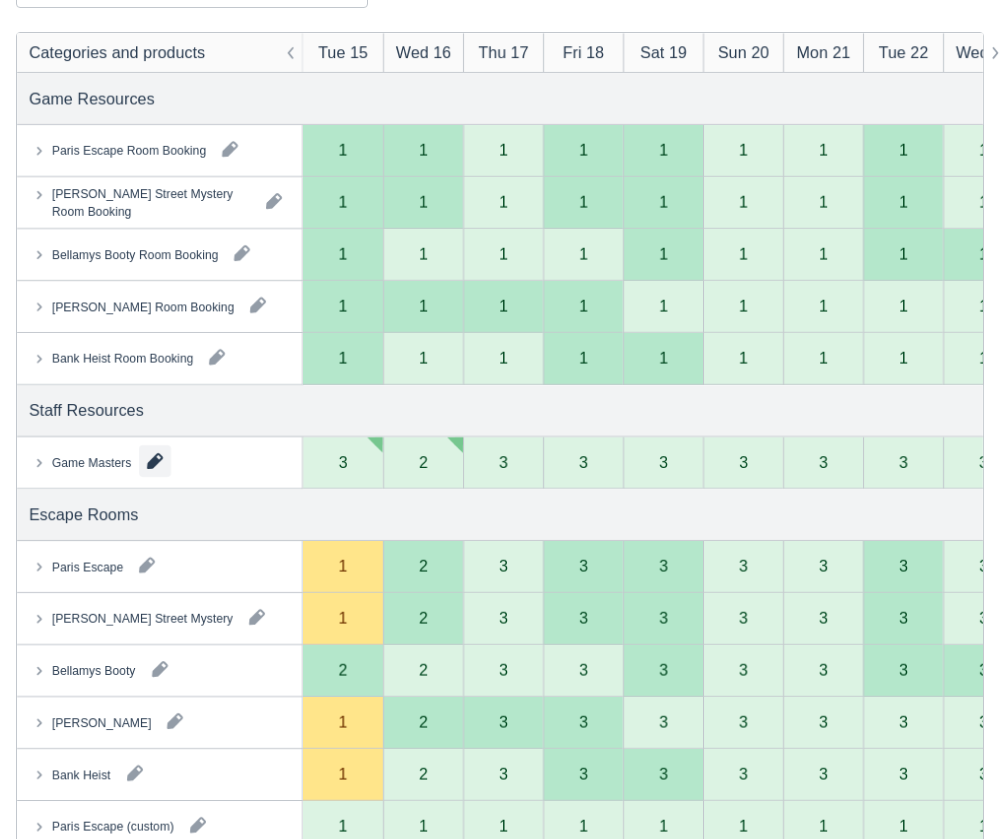 click at bounding box center [155, 461] 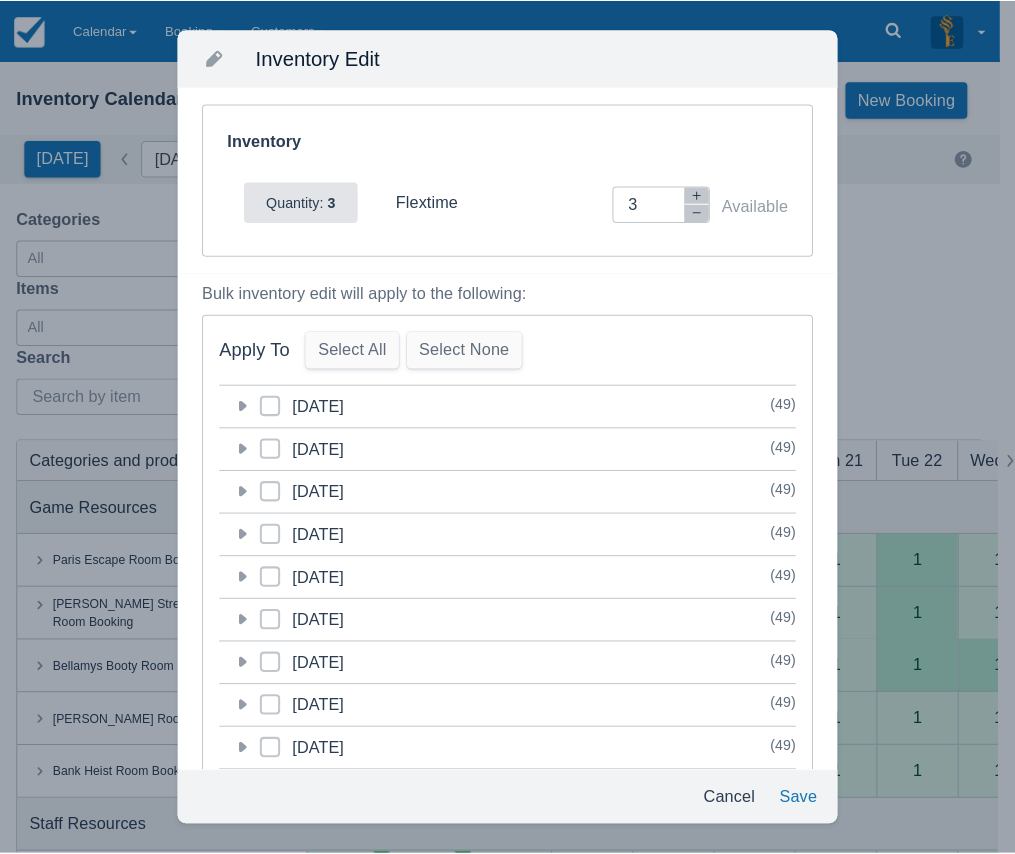 scroll, scrollTop: 0, scrollLeft: 0, axis: both 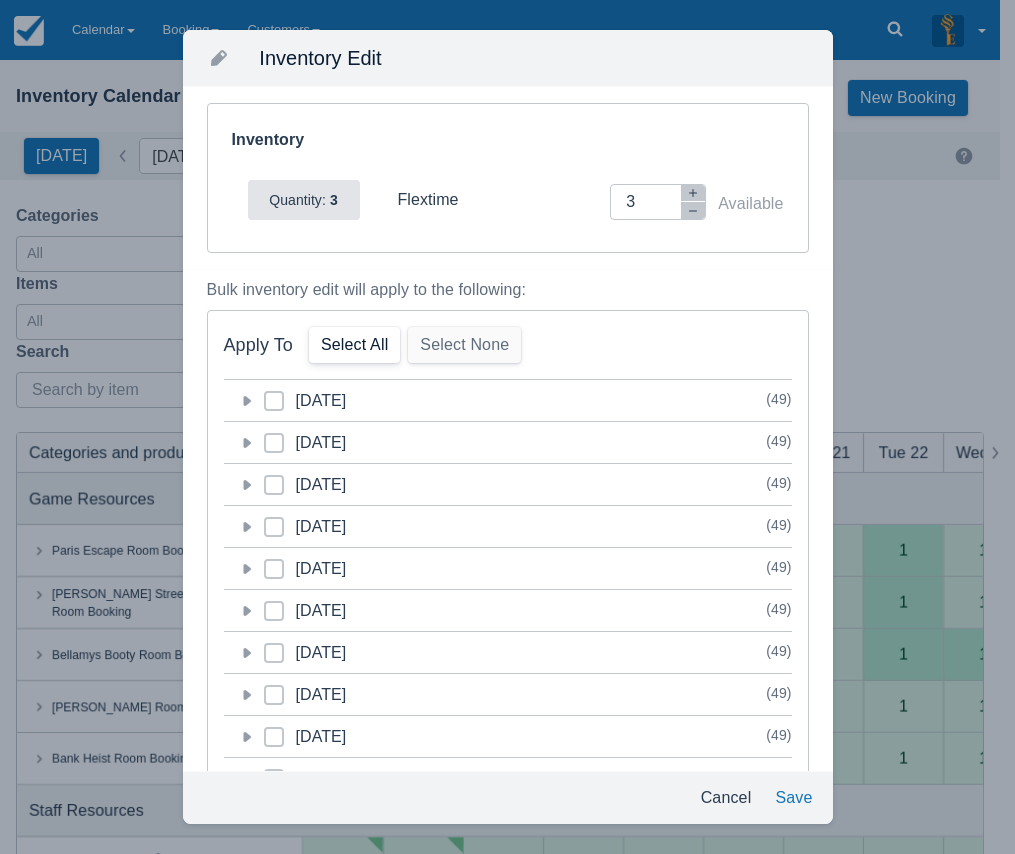 drag, startPoint x: 242, startPoint y: 401, endPoint x: 317, endPoint y: 344, distance: 94.20191 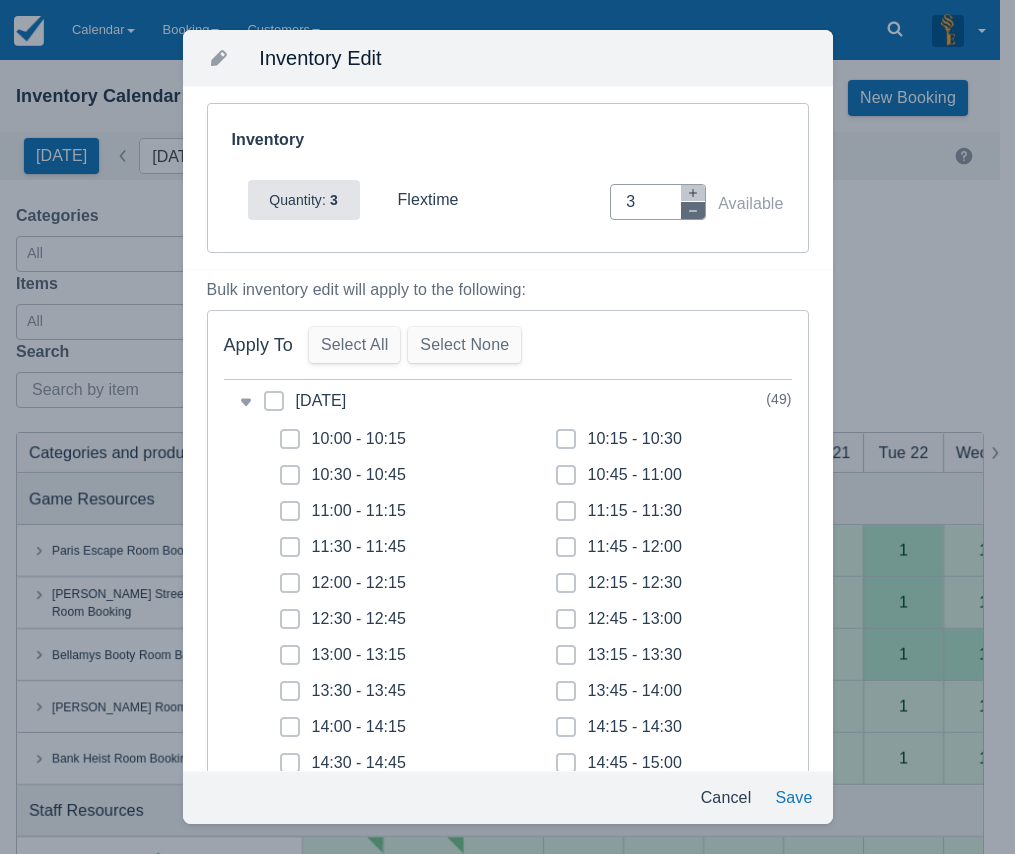 click 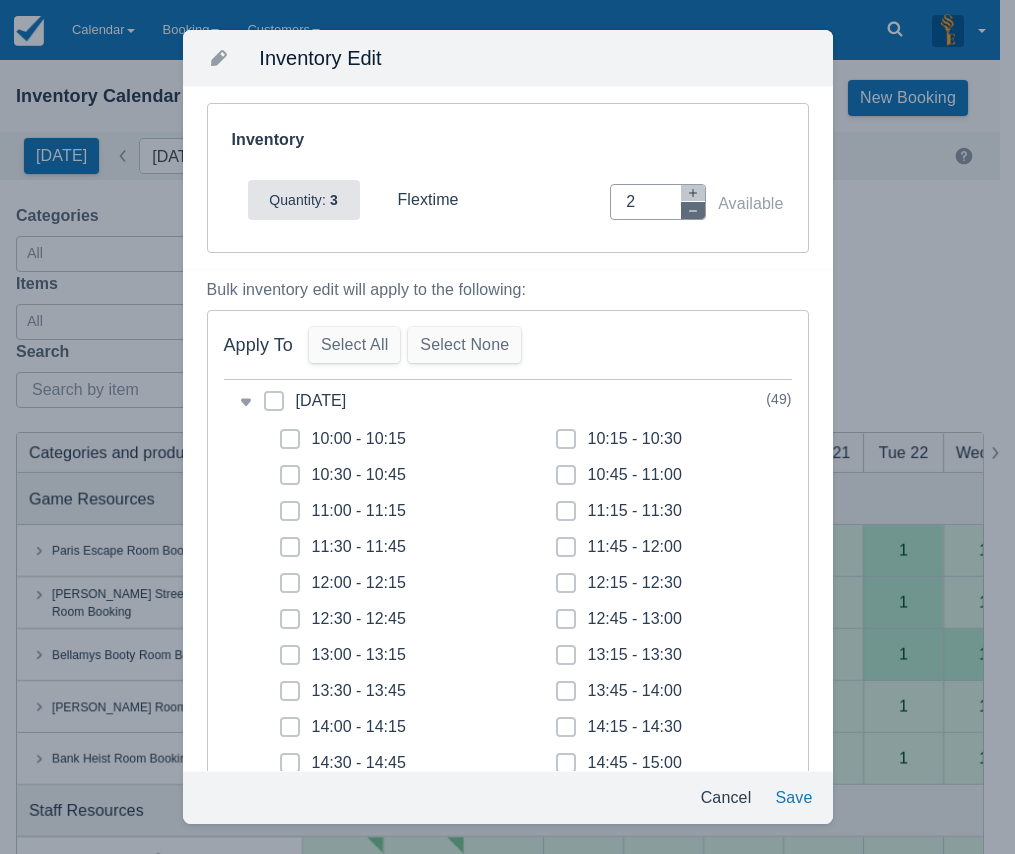 click 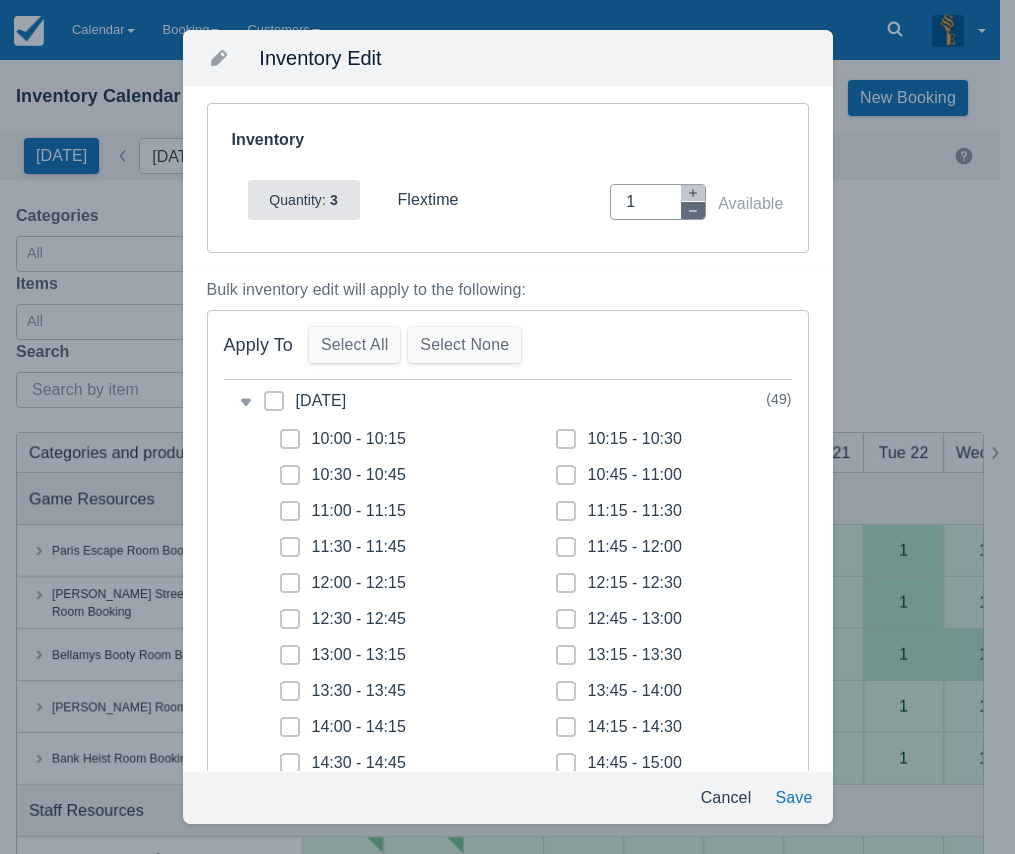 click 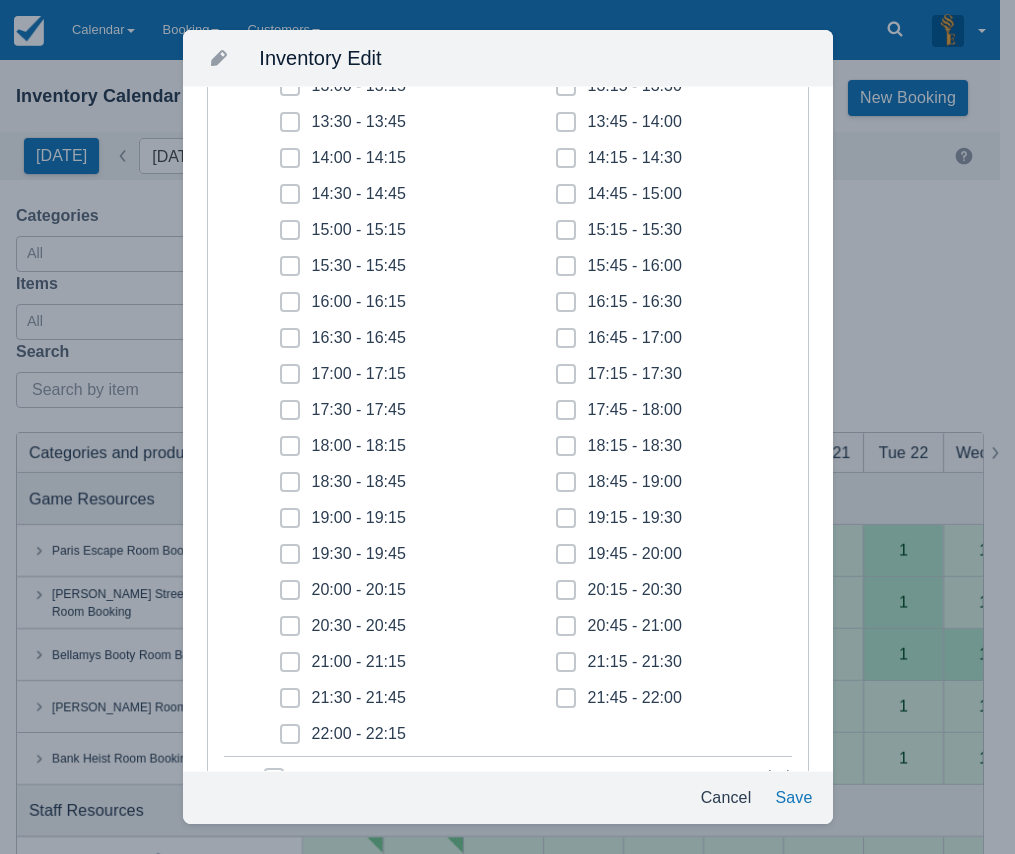 scroll, scrollTop: 600, scrollLeft: 0, axis: vertical 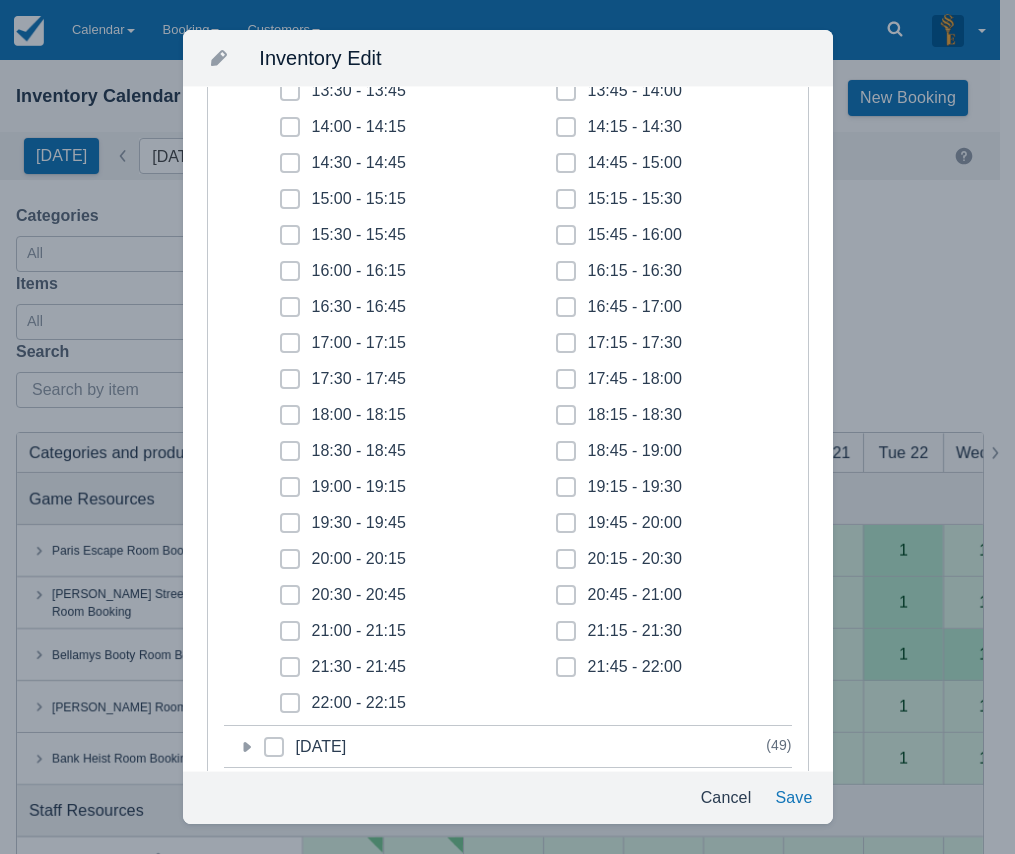 click at bounding box center [566, 459] 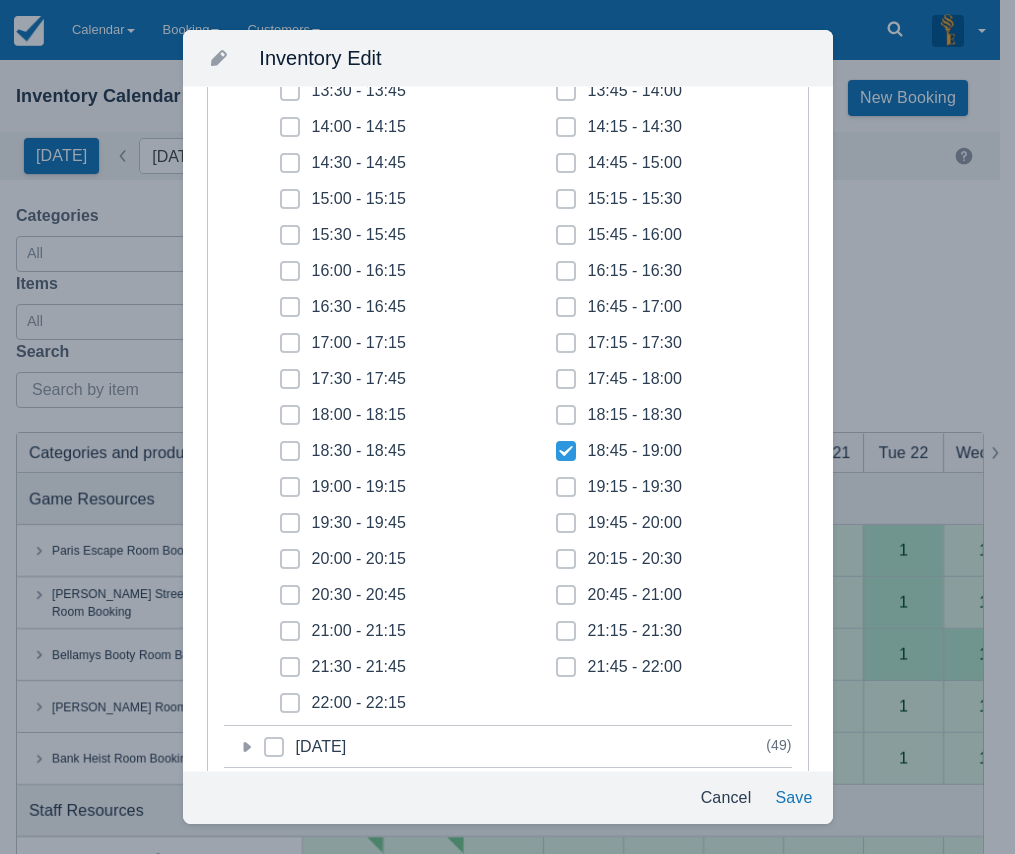 checkbox on "true" 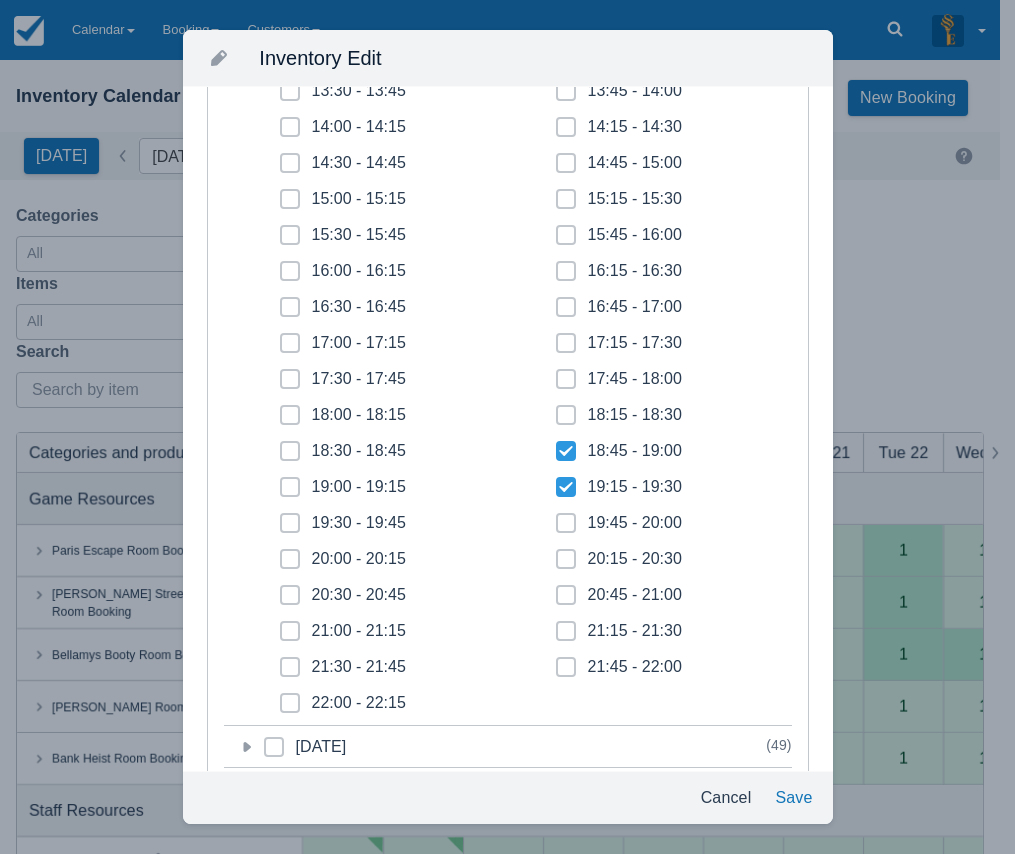 checkbox on "true" 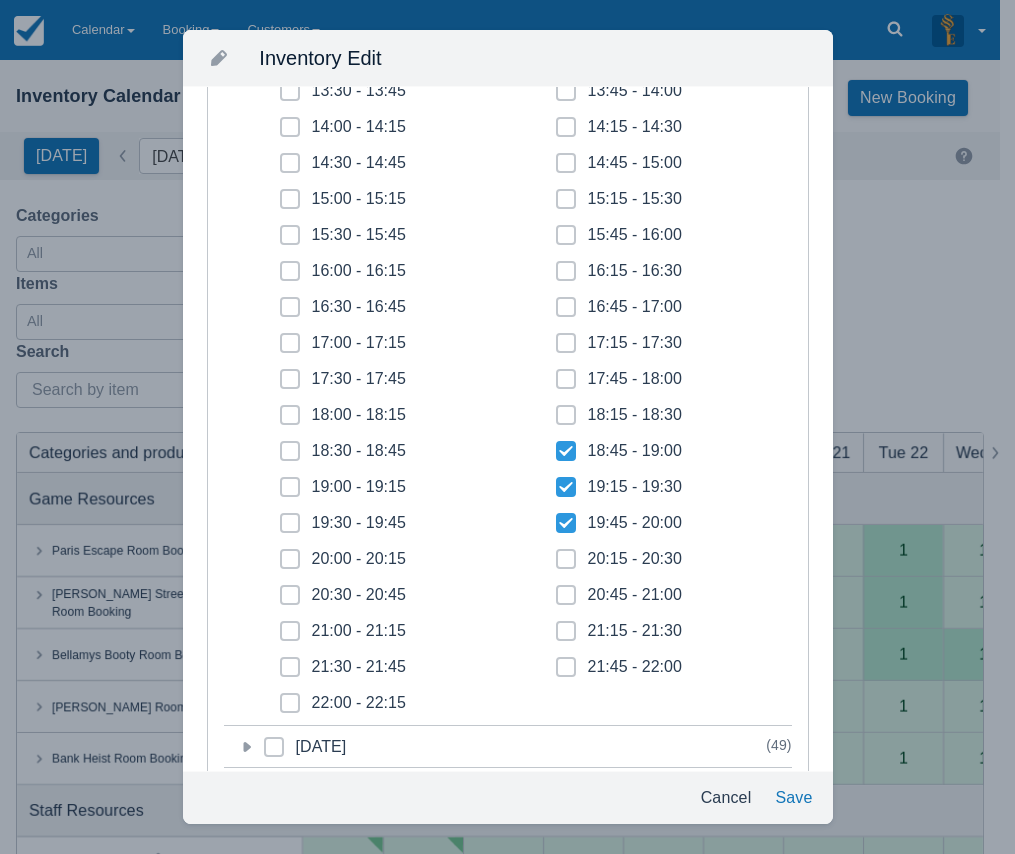 click 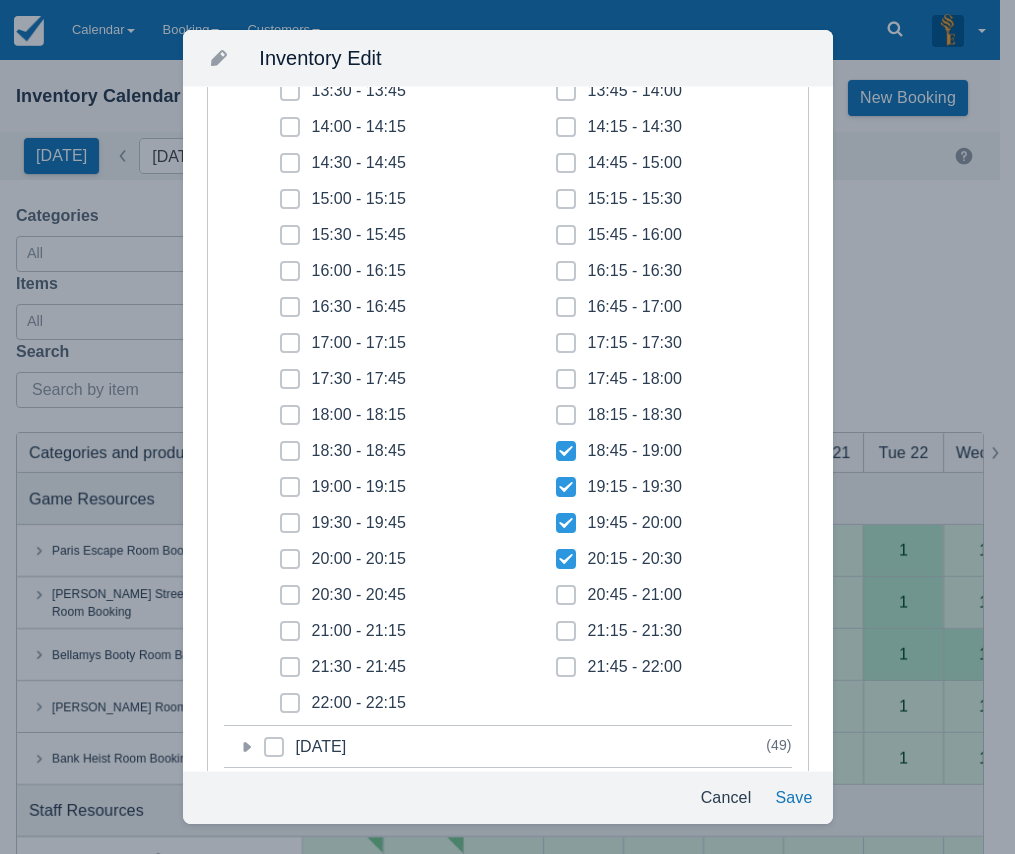 checkbox on "true" 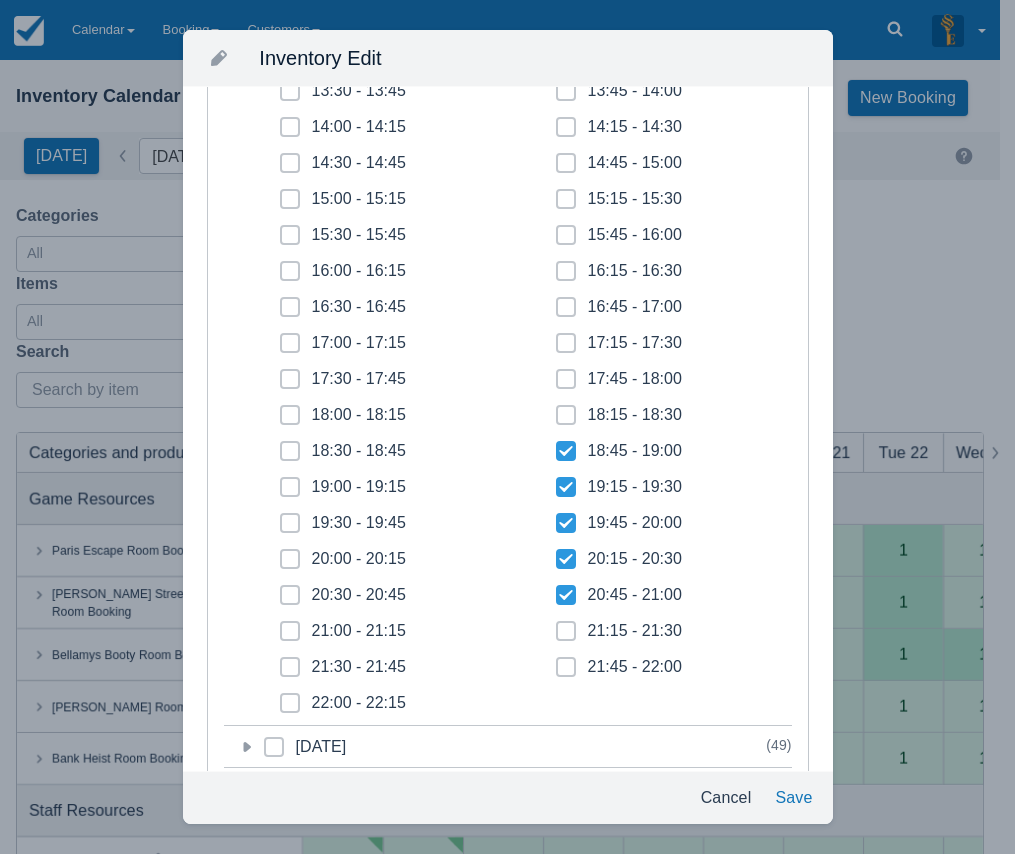 checkbox on "true" 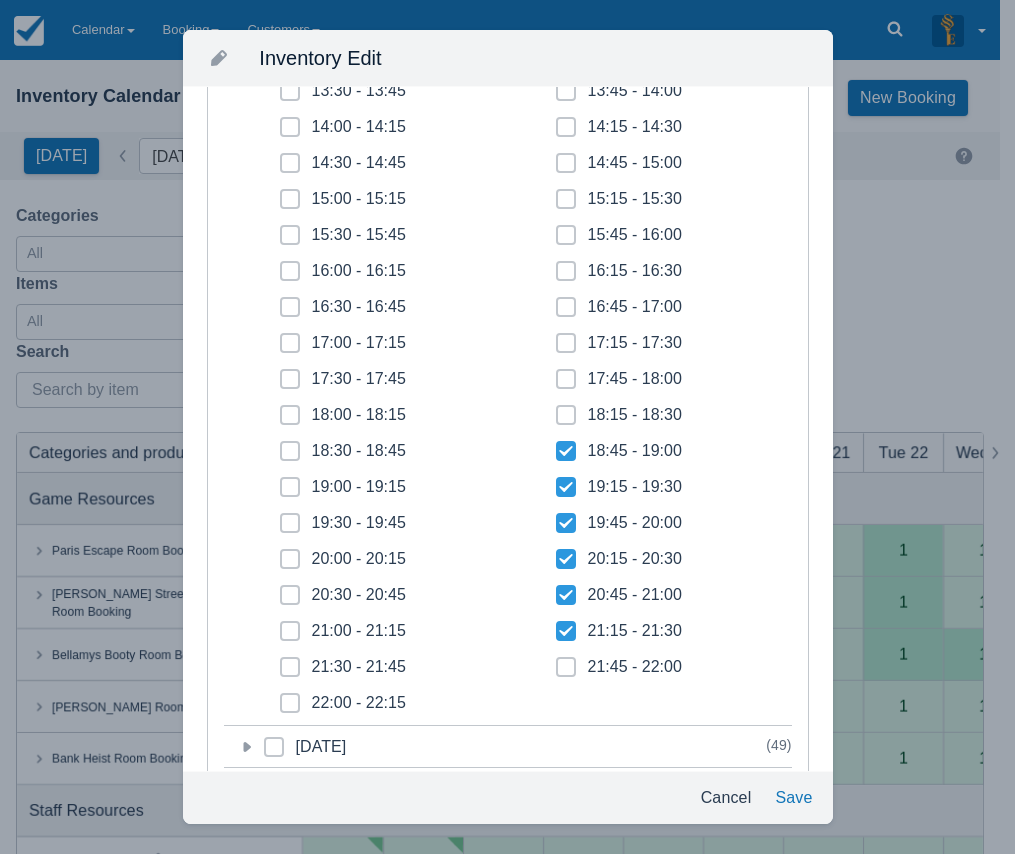 click 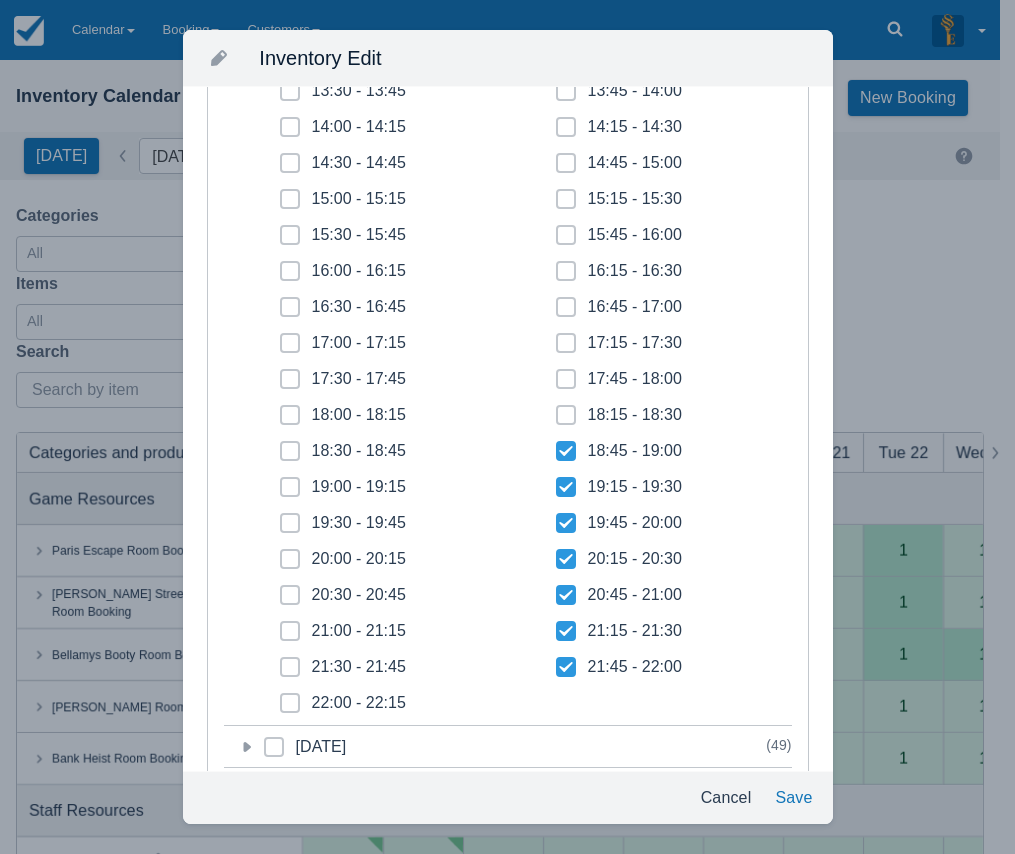 click 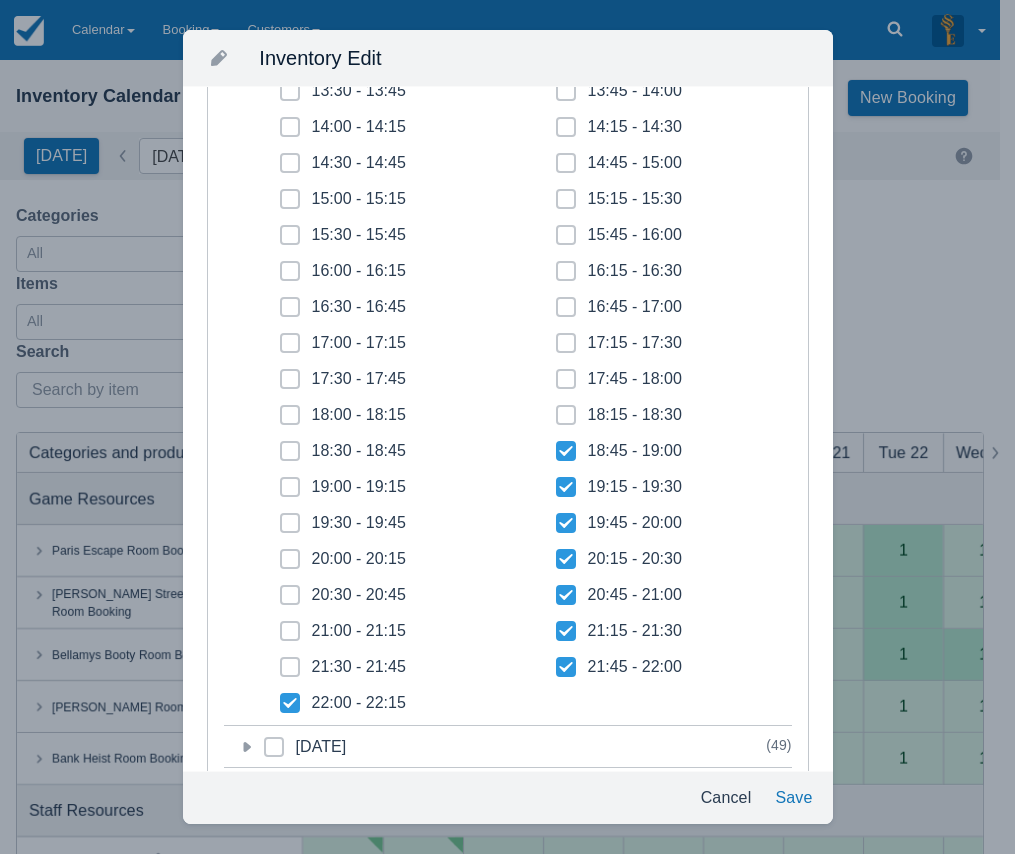 checkbox on "true" 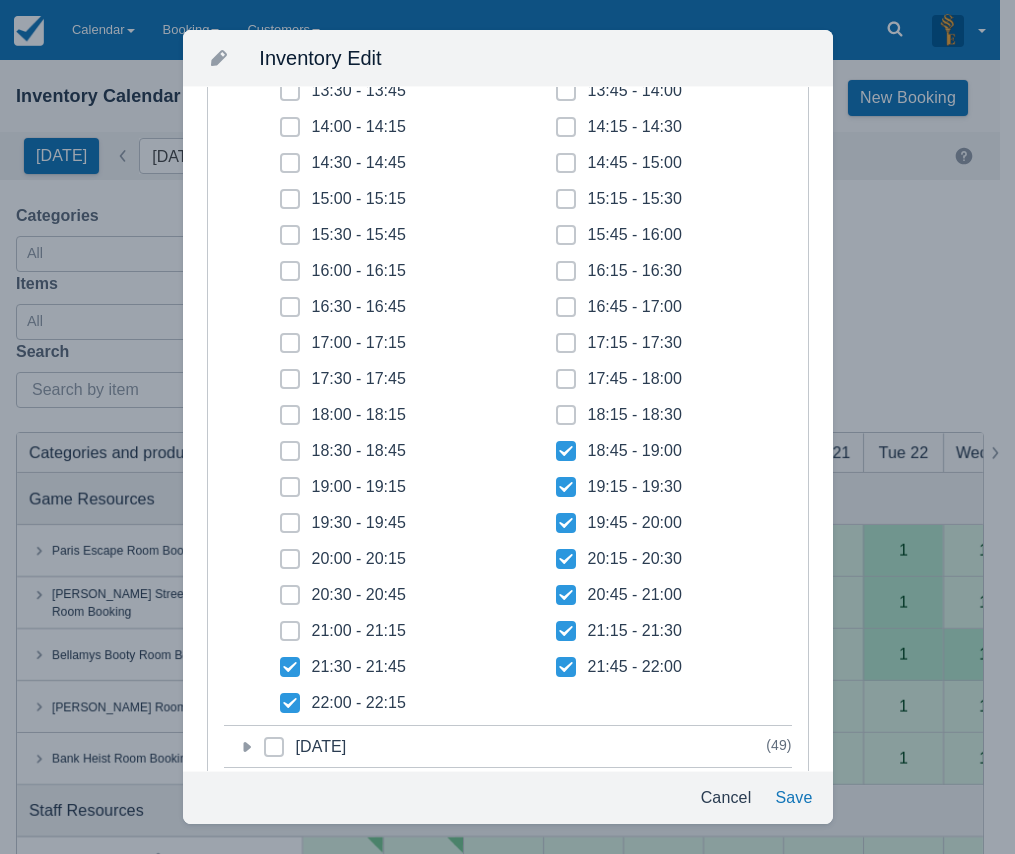 checkbox on "true" 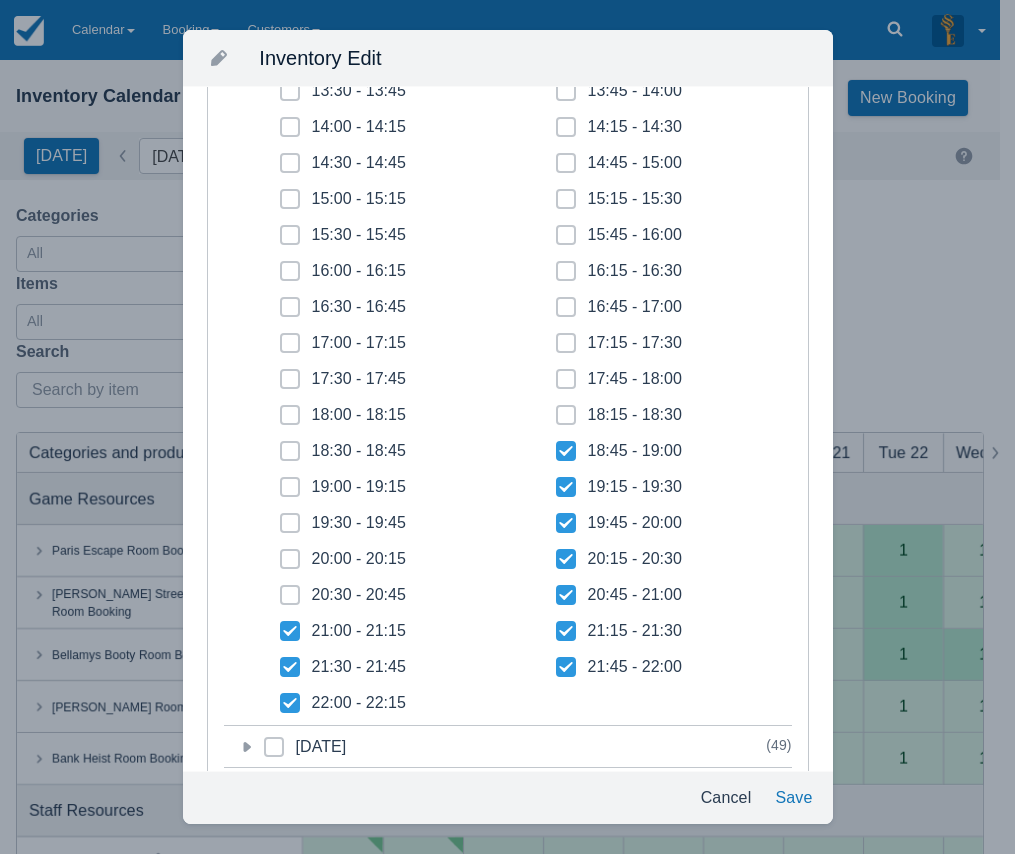 checkbox on "true" 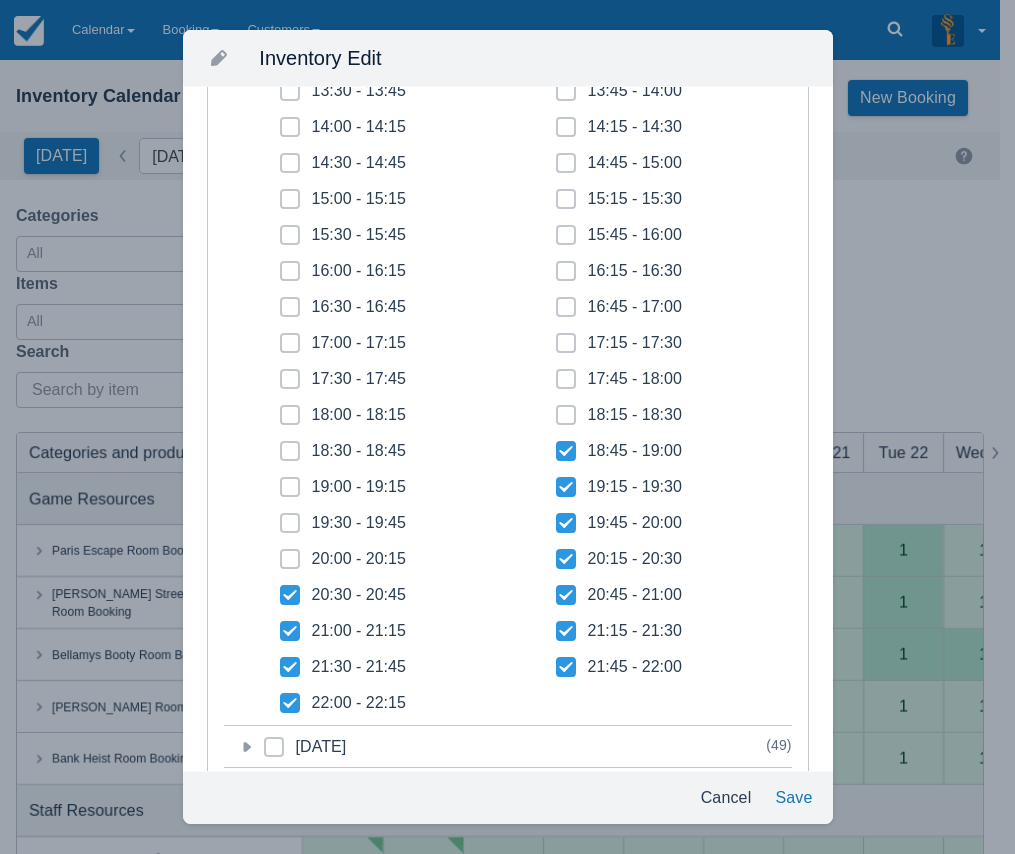 checkbox on "true" 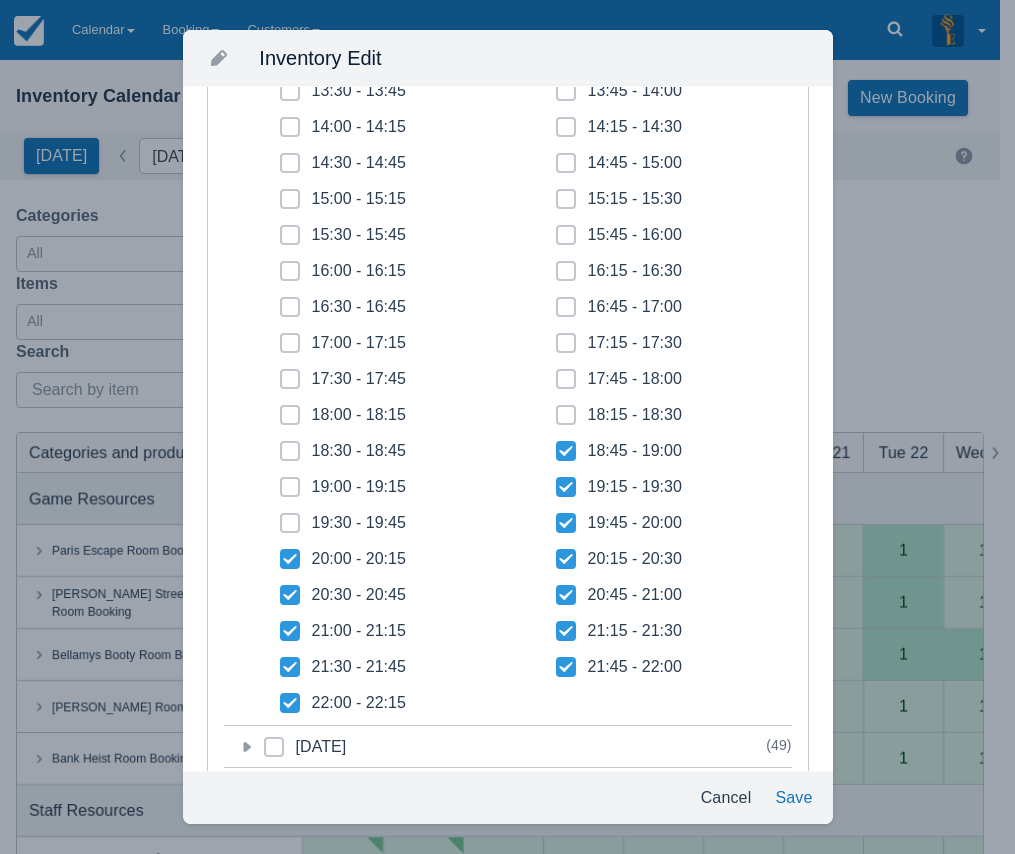 click 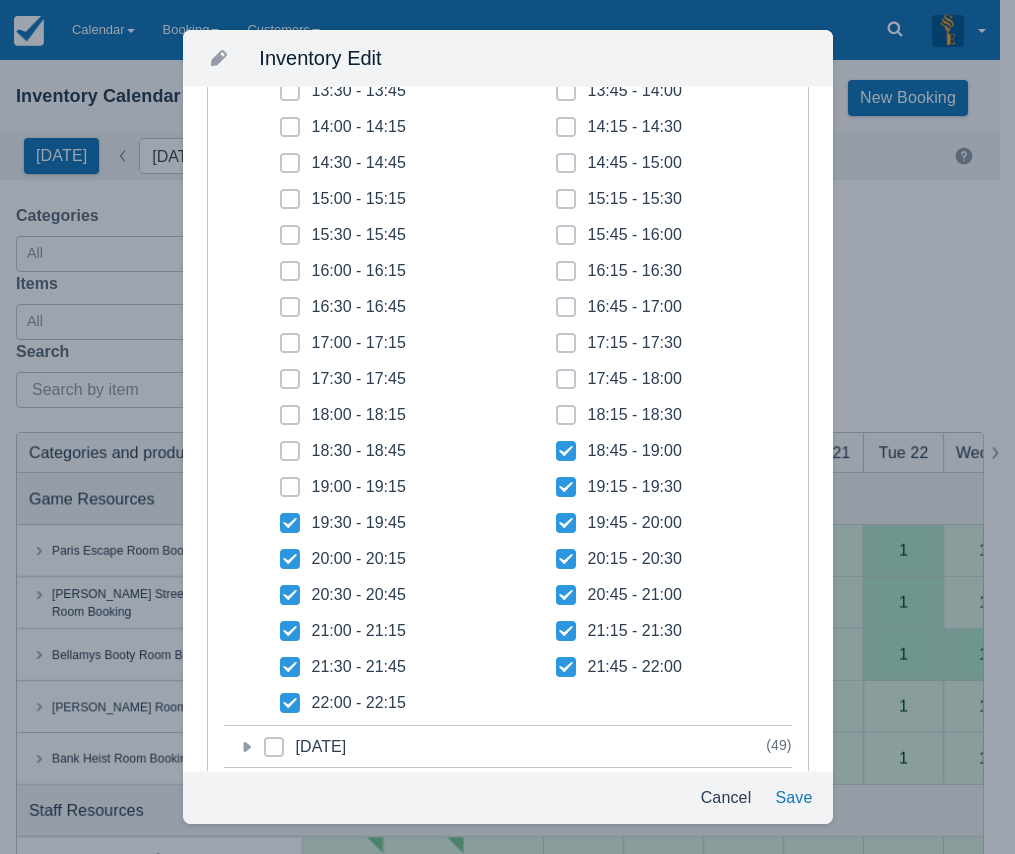 checkbox on "true" 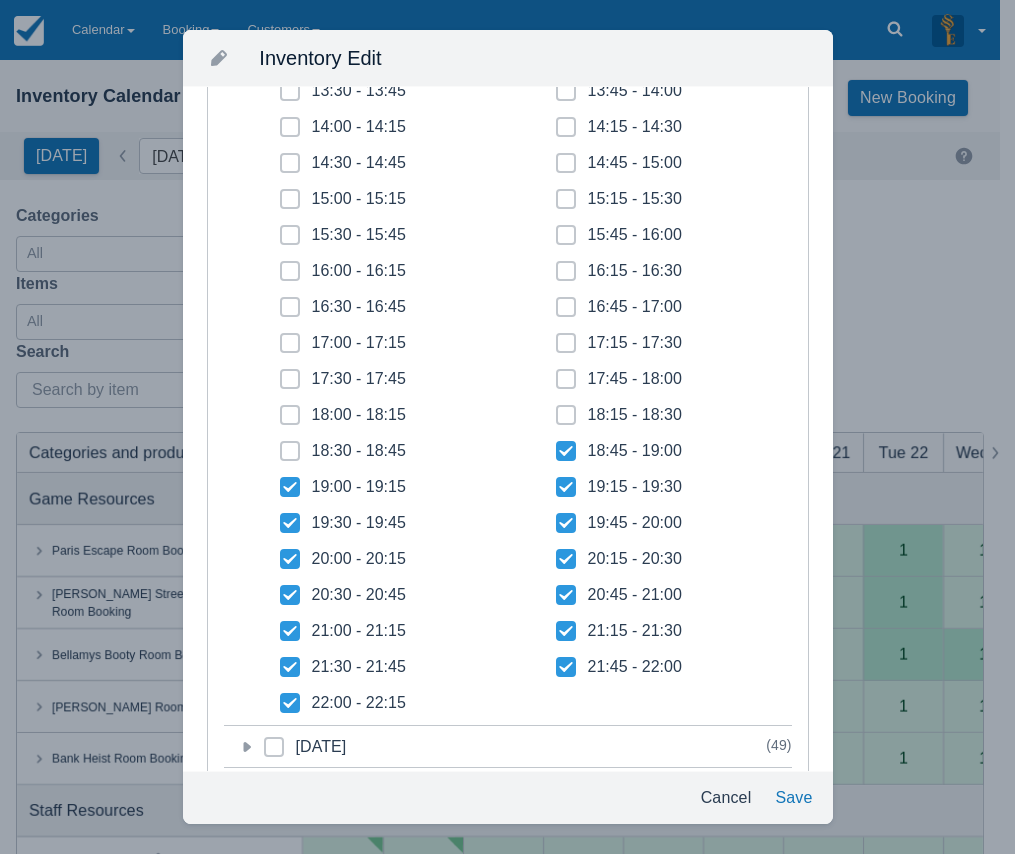 checkbox on "true" 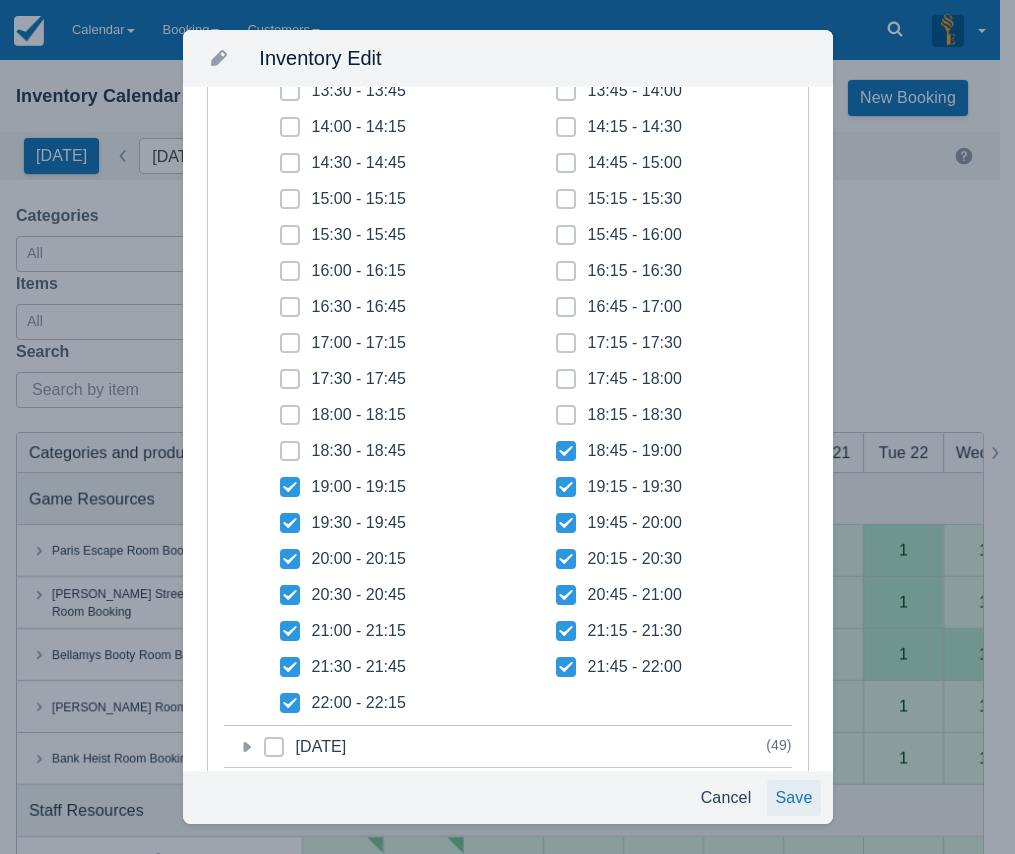 click on "Save" at bounding box center [793, 798] 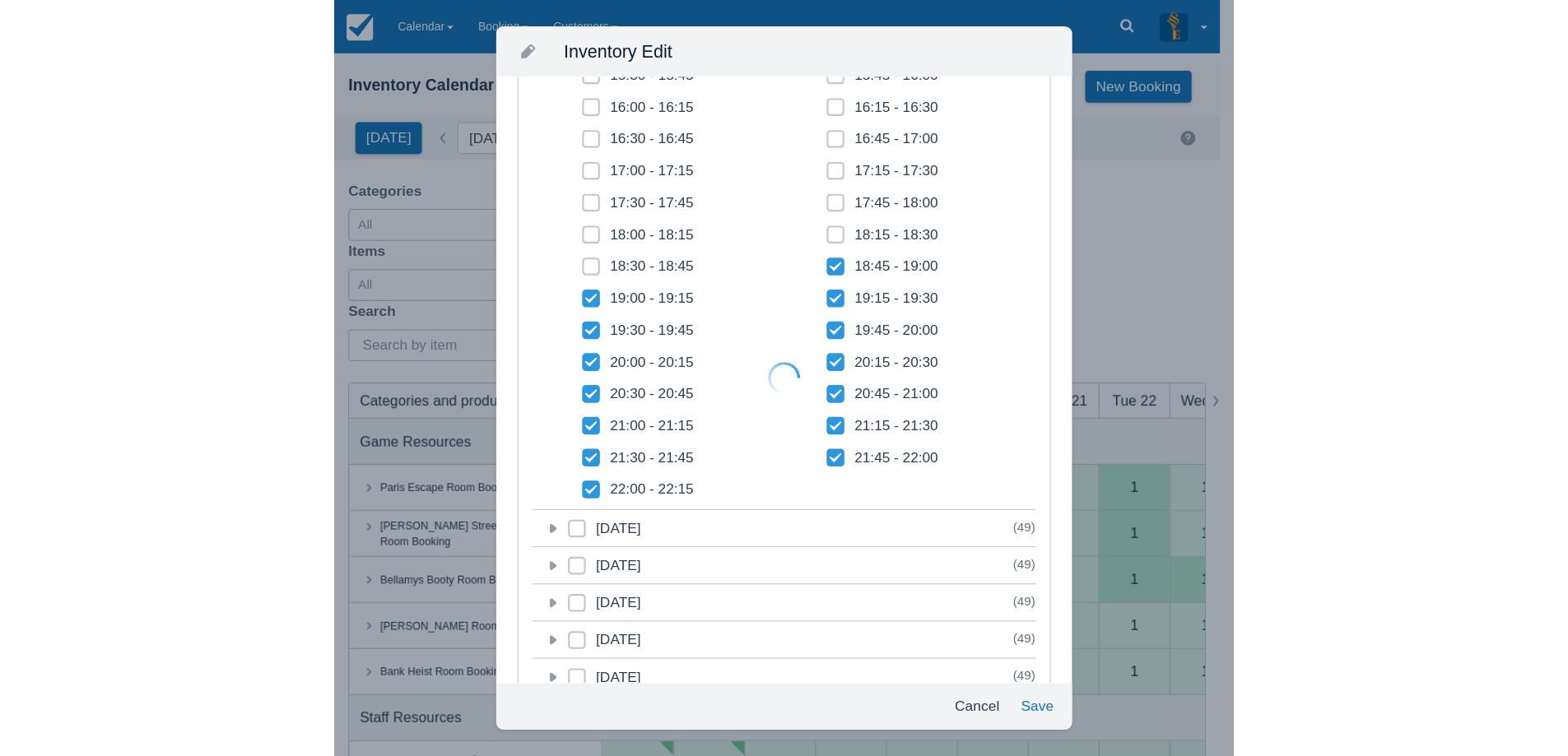 scroll, scrollTop: 370, scrollLeft: 0, axis: vertical 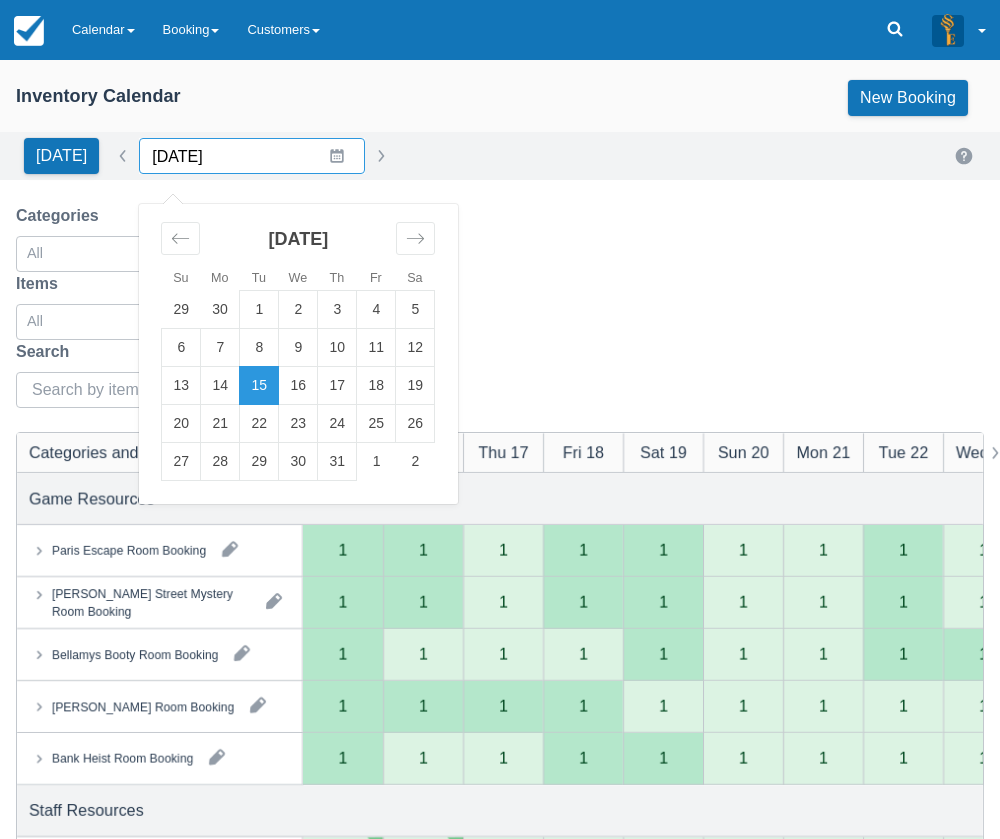 click on "15/07/2025" at bounding box center [252, 156] 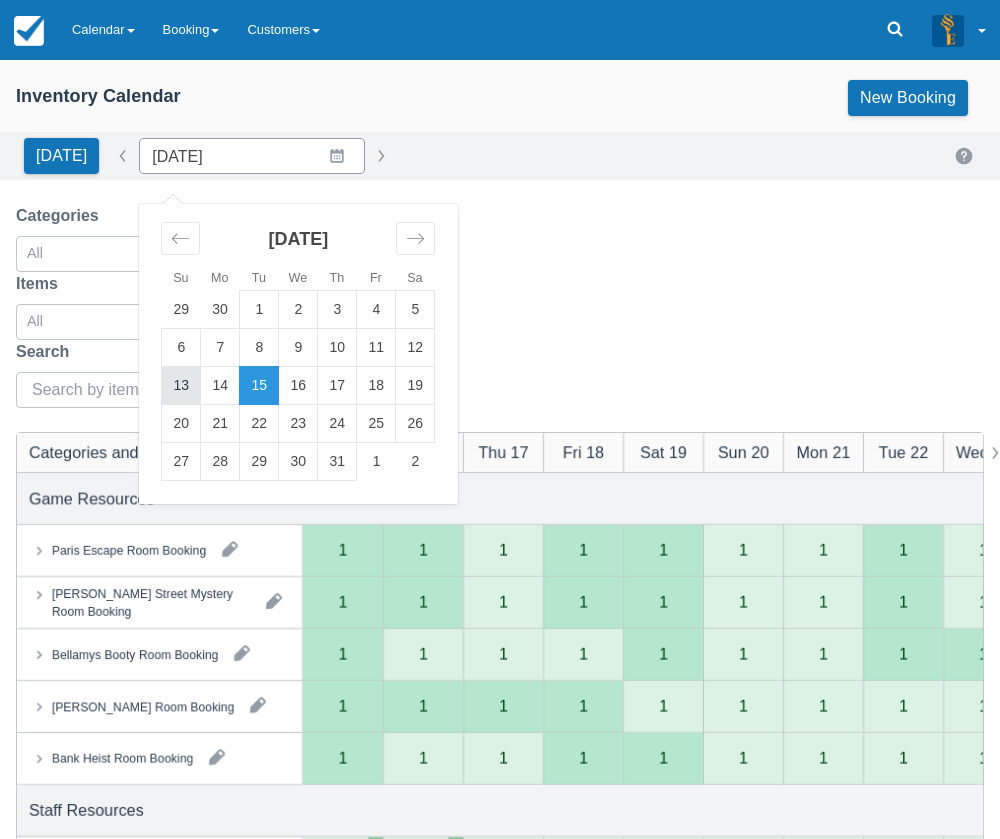 click on "13" at bounding box center [181, 386] 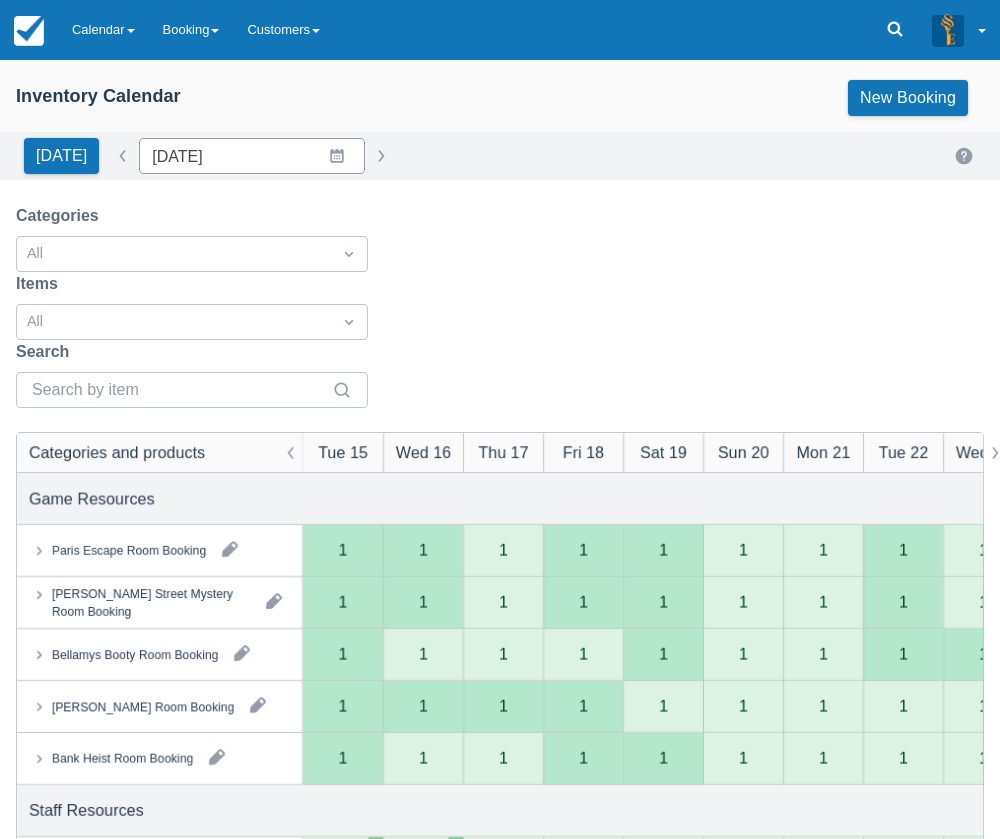 type on "13/07/2025" 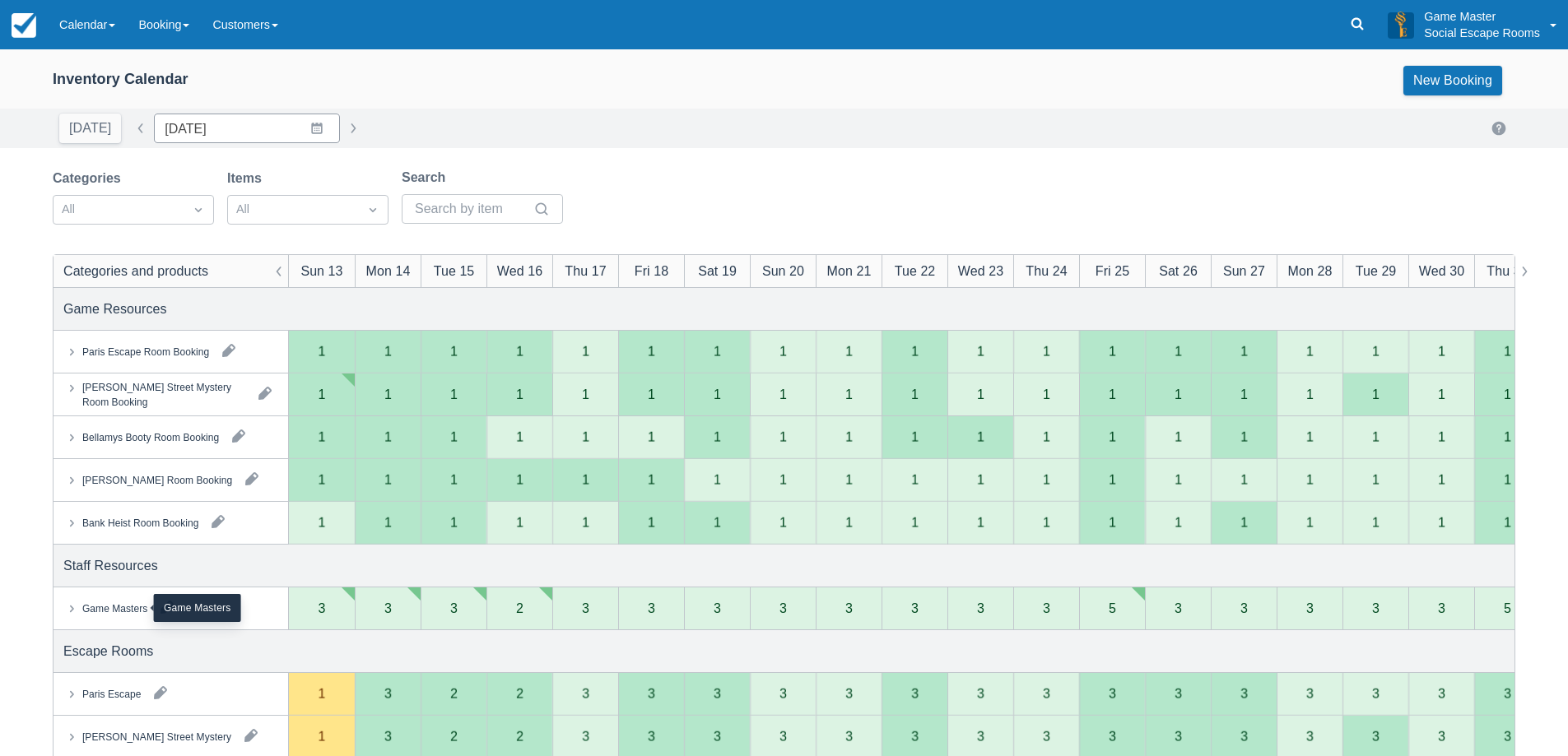 click on "Game Masters" at bounding box center (114, 608) 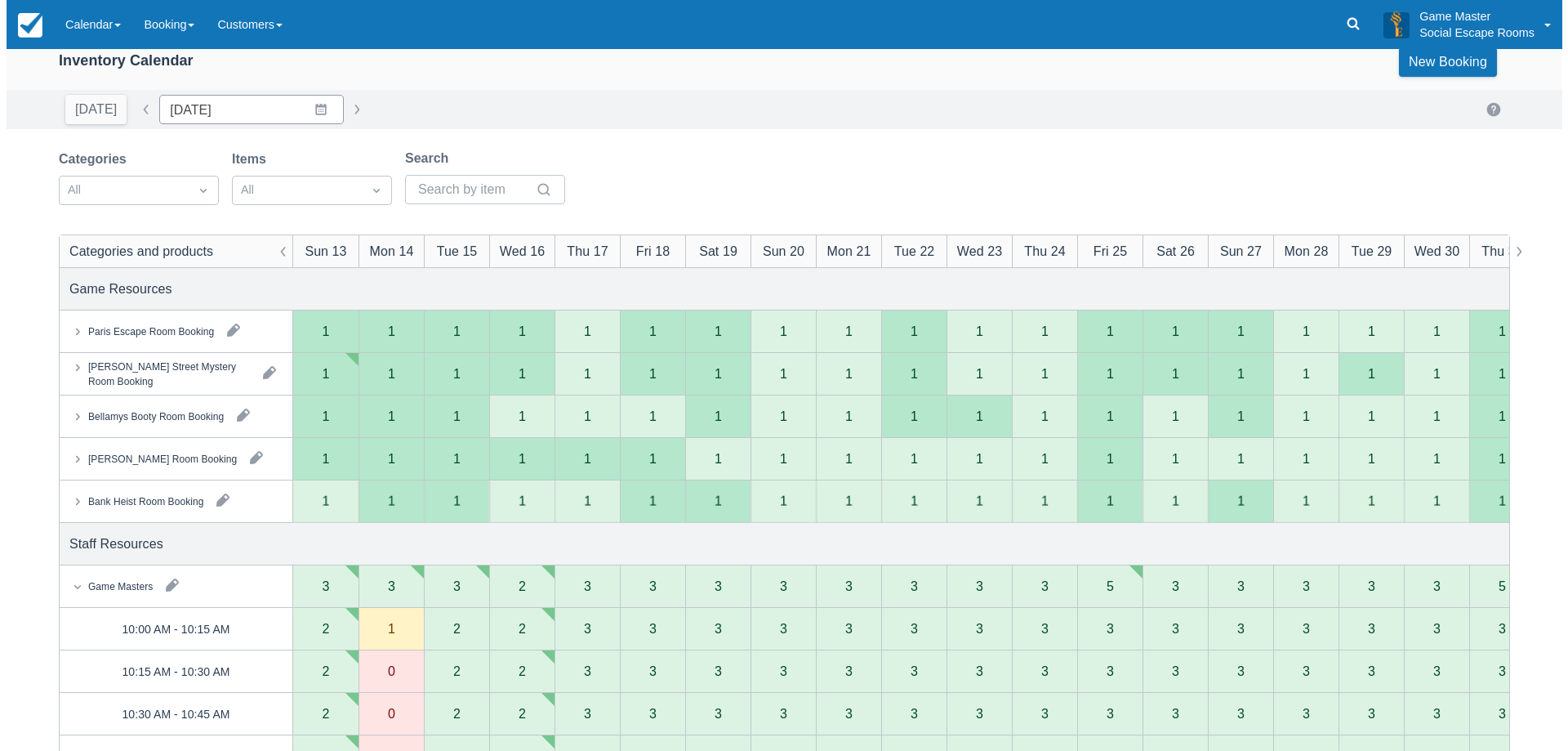 scroll, scrollTop: 0, scrollLeft: 0, axis: both 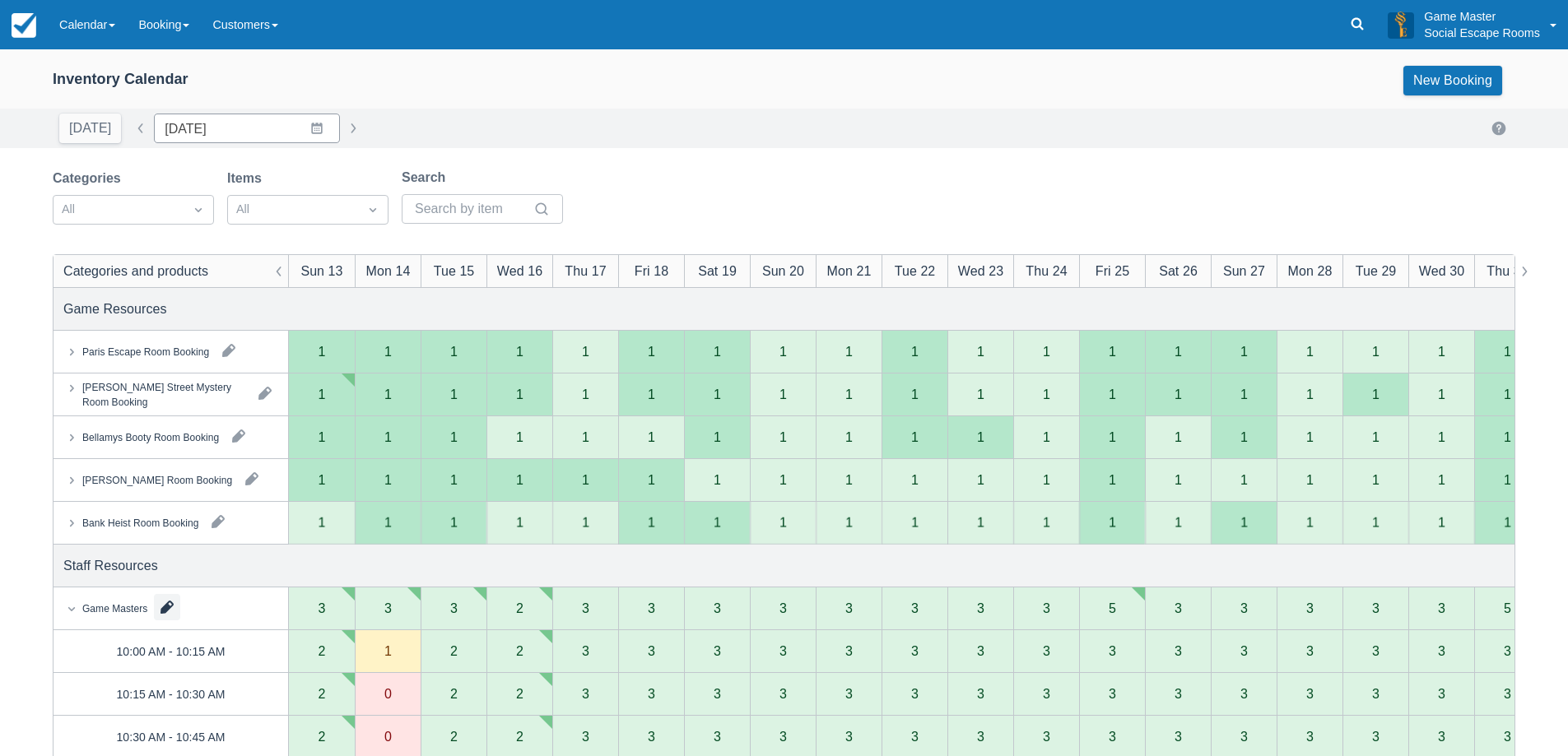 click at bounding box center (167, 607) 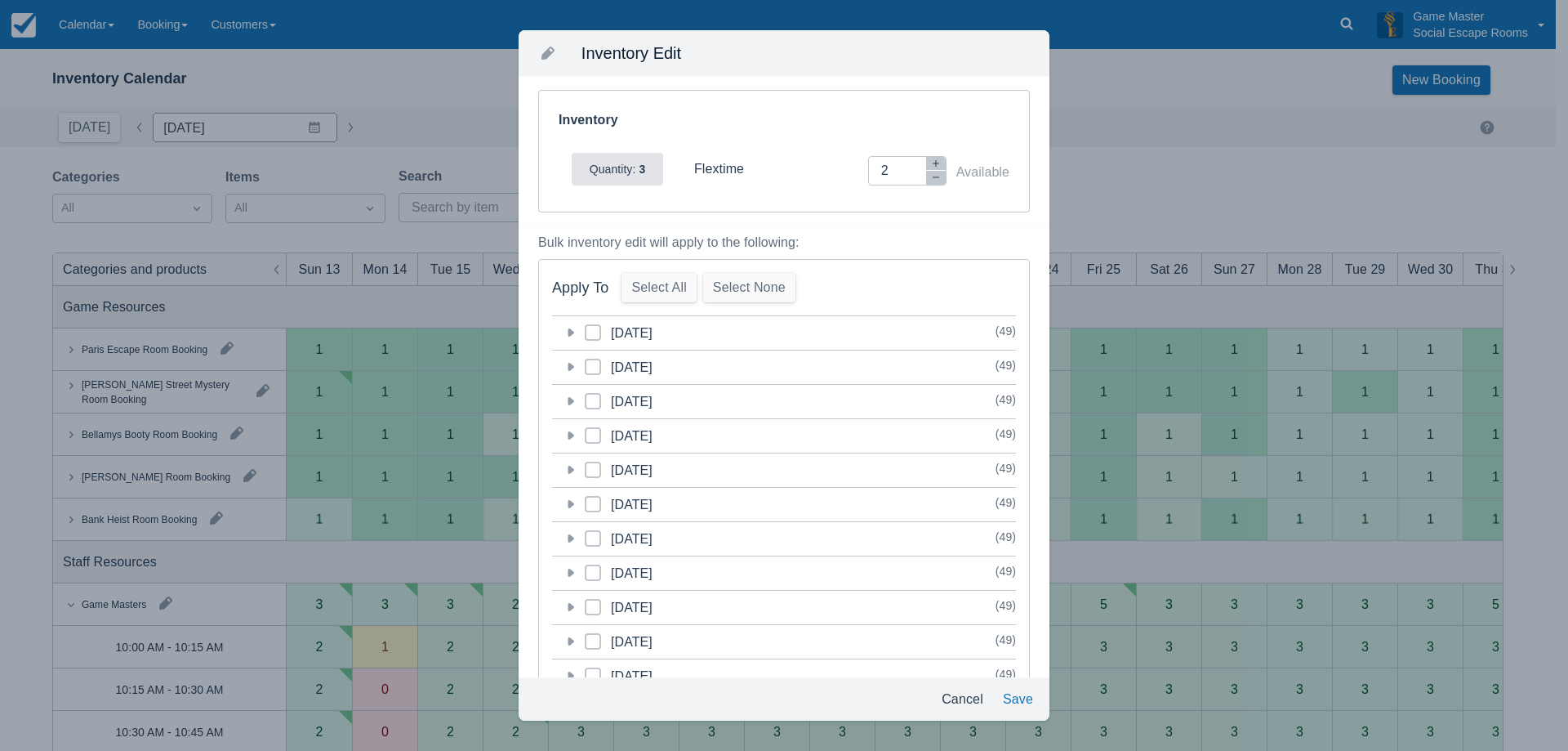 click at bounding box center [593, 339] 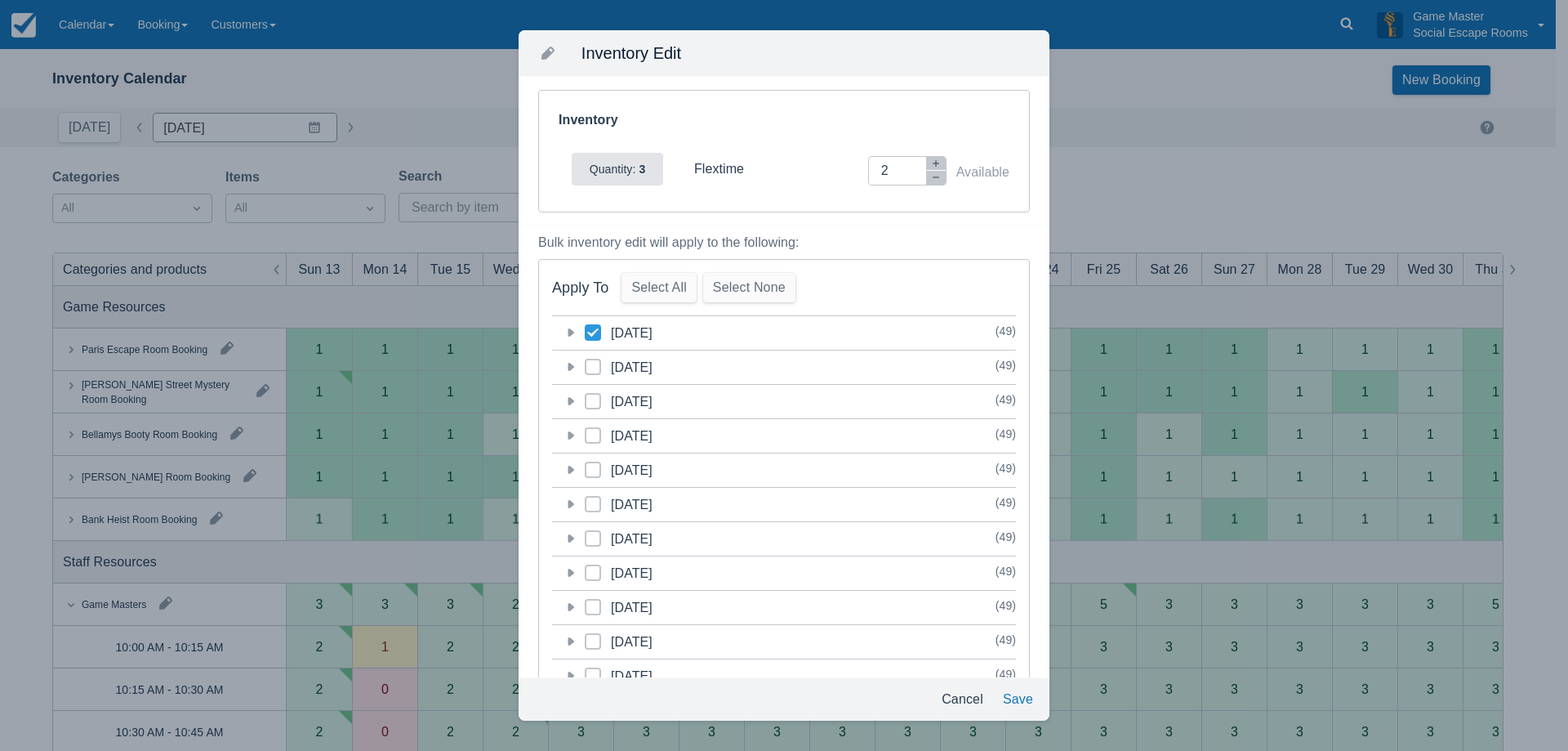 checkbox on "true" 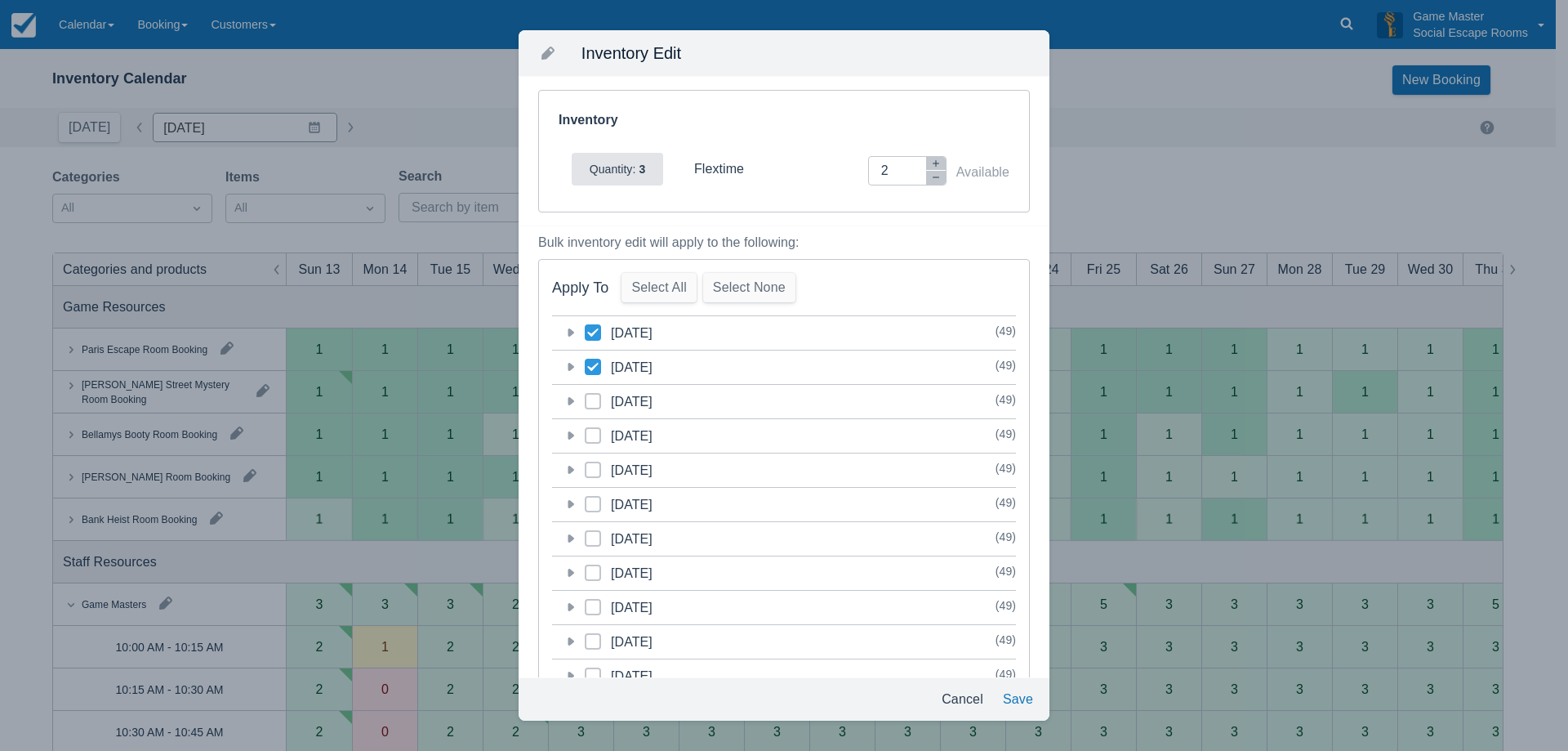 checkbox on "true" 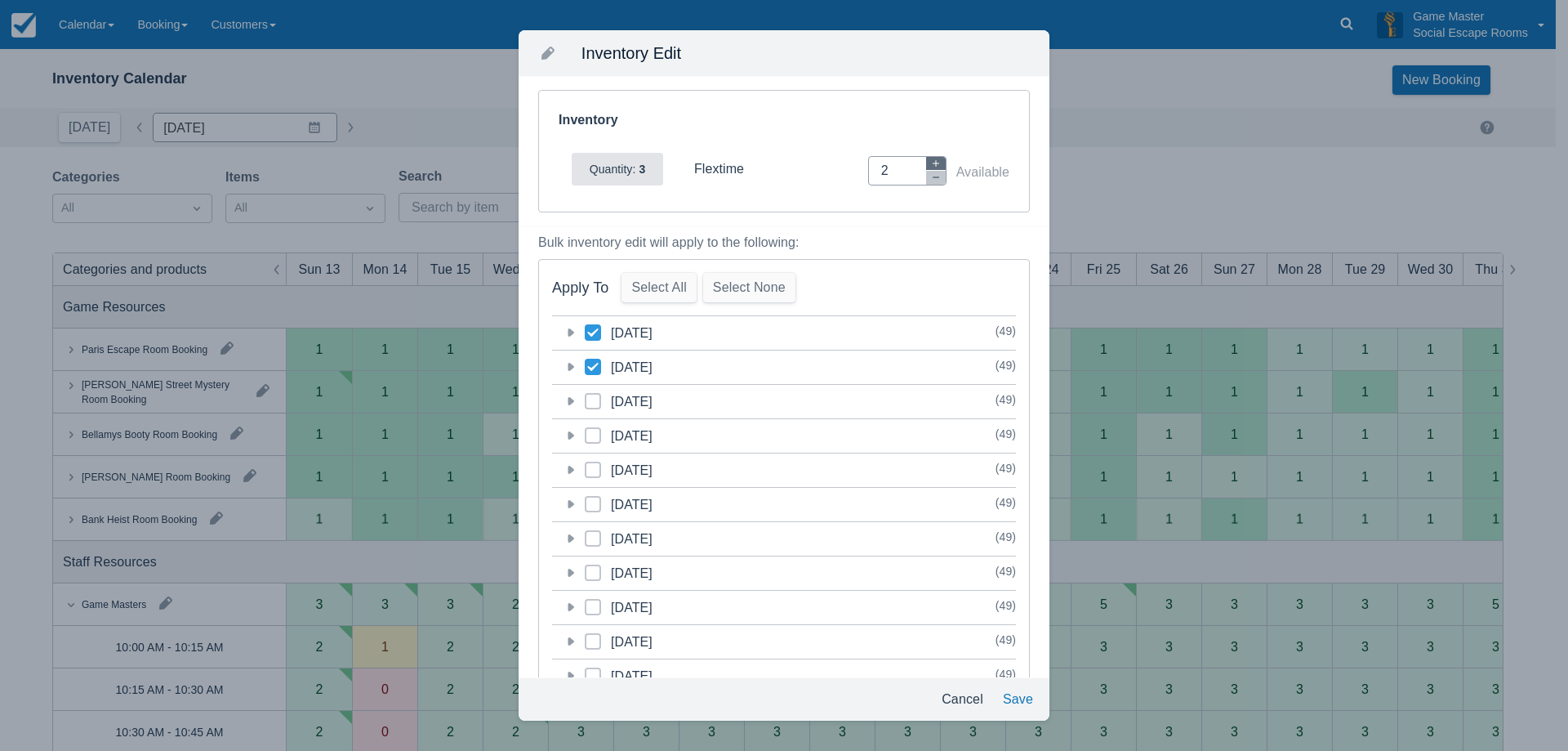 click 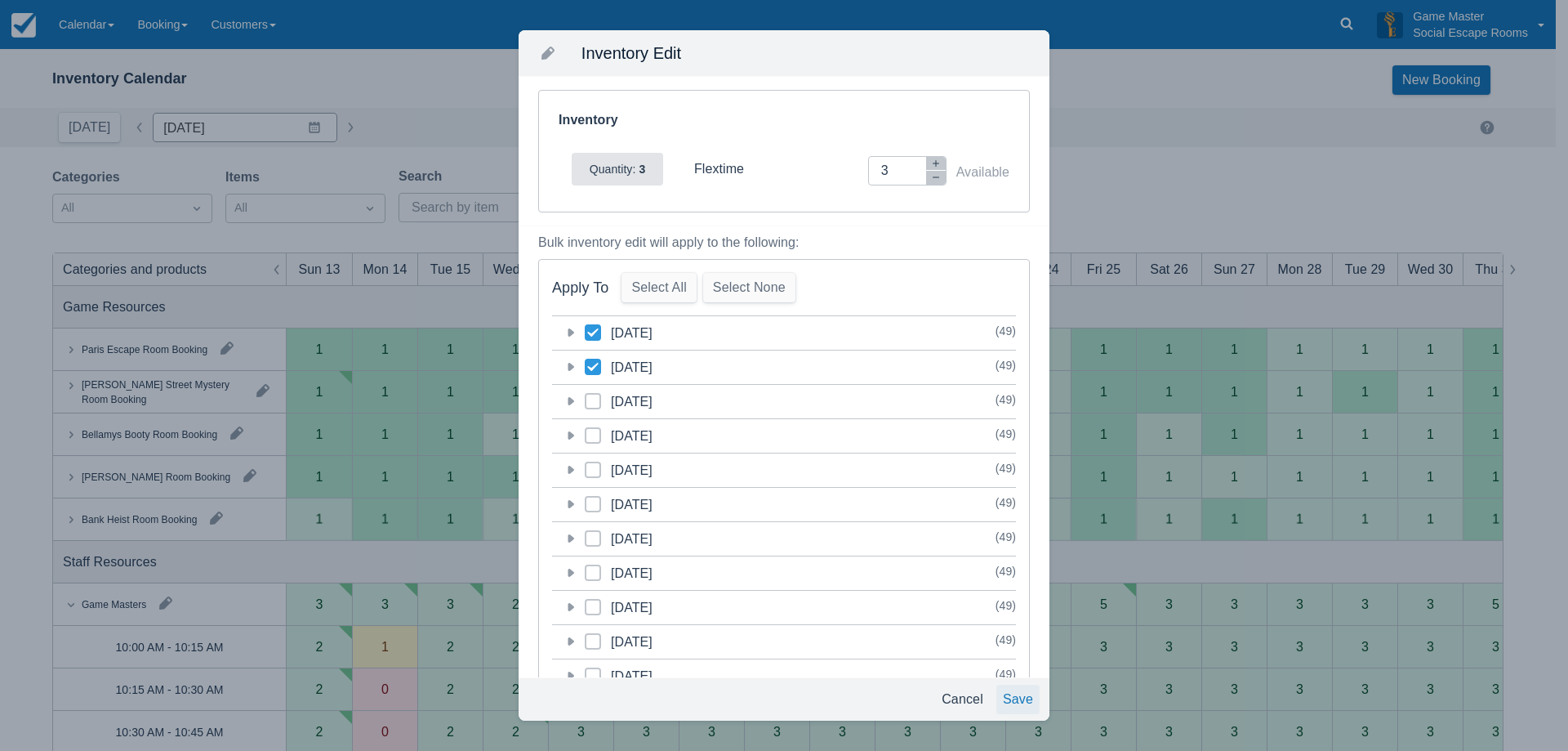 click on "Save" at bounding box center (1018, 700) 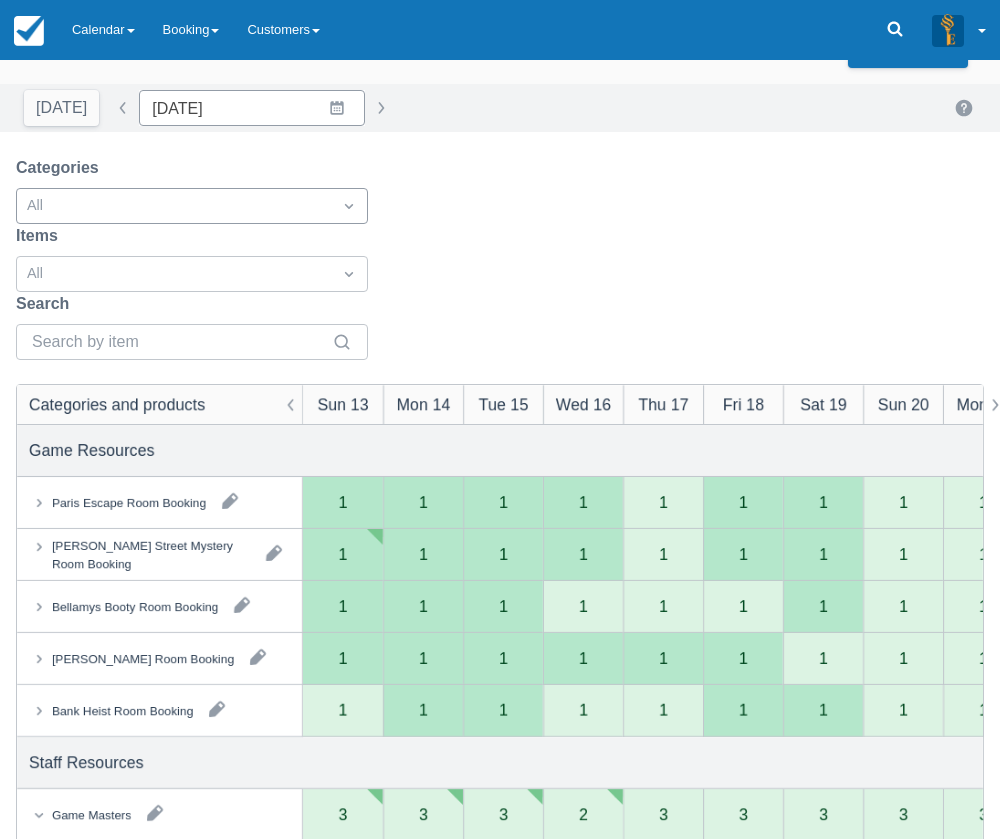 scroll, scrollTop: 0, scrollLeft: 0, axis: both 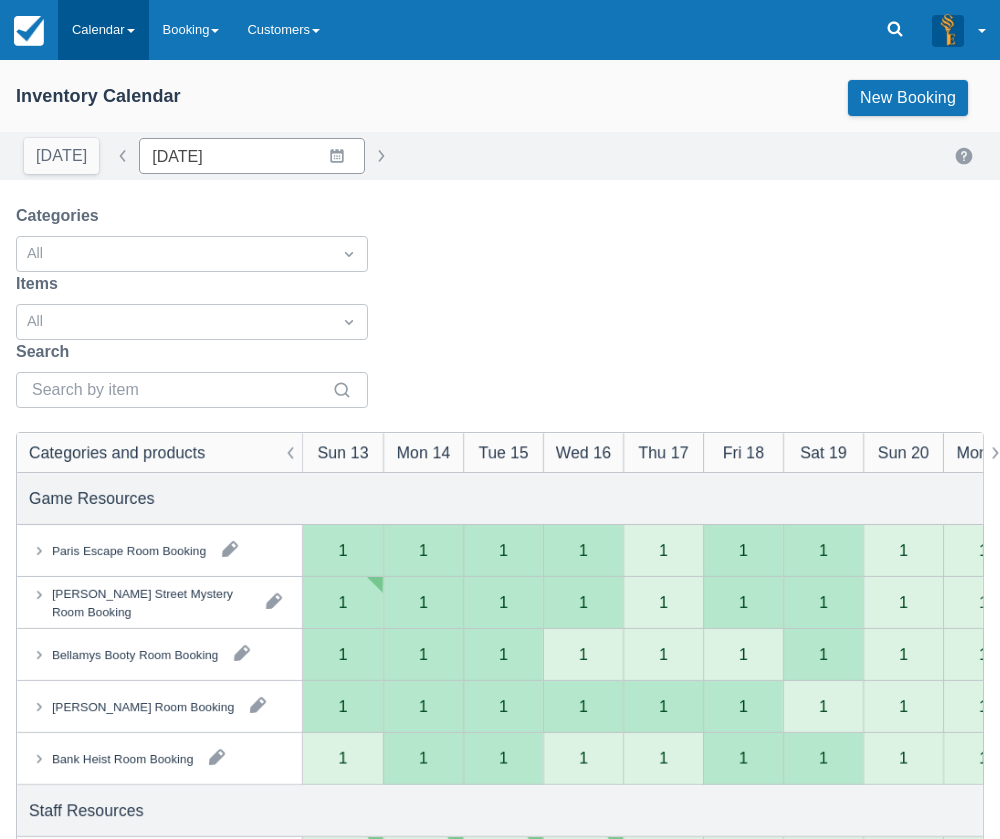 click on "Calendar" at bounding box center [103, 30] 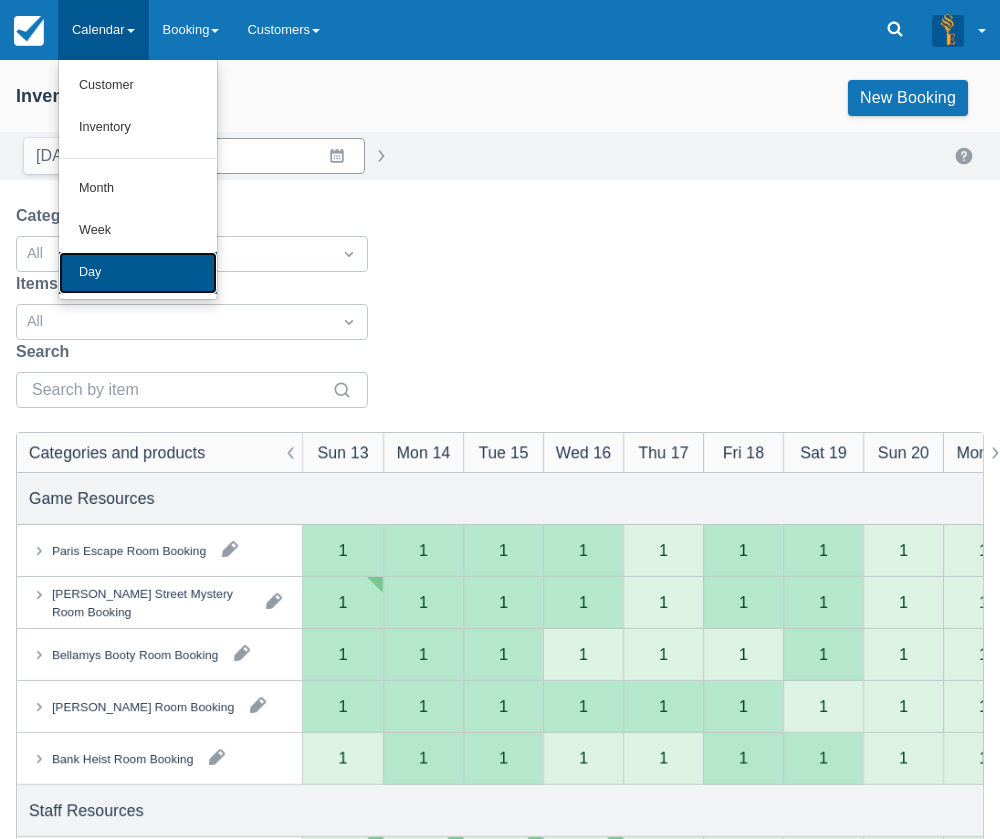 click on "Day" at bounding box center (138, 273) 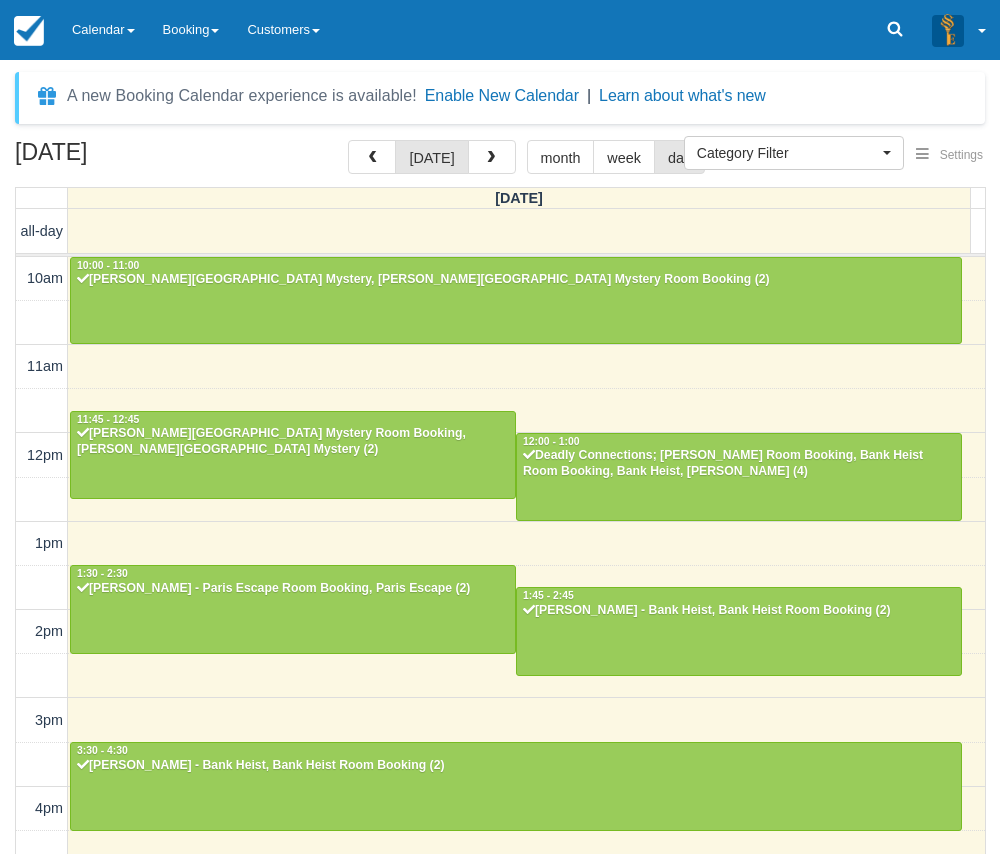 select 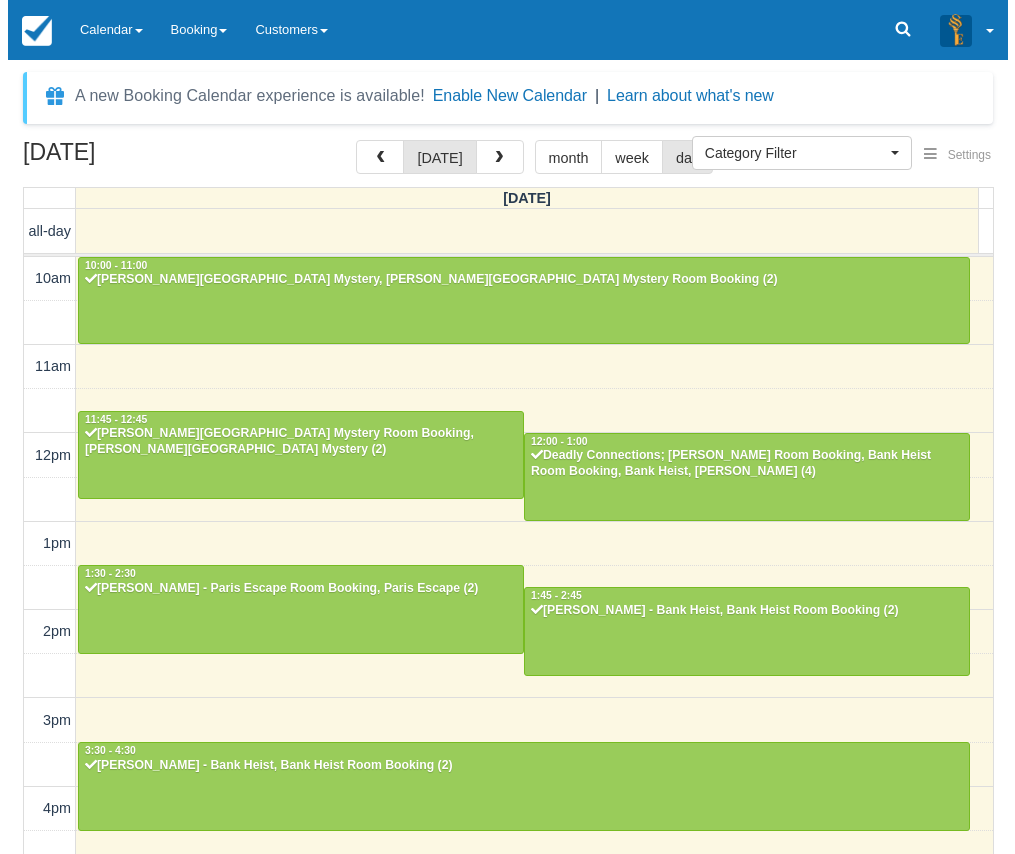scroll, scrollTop: 449, scrollLeft: 0, axis: vertical 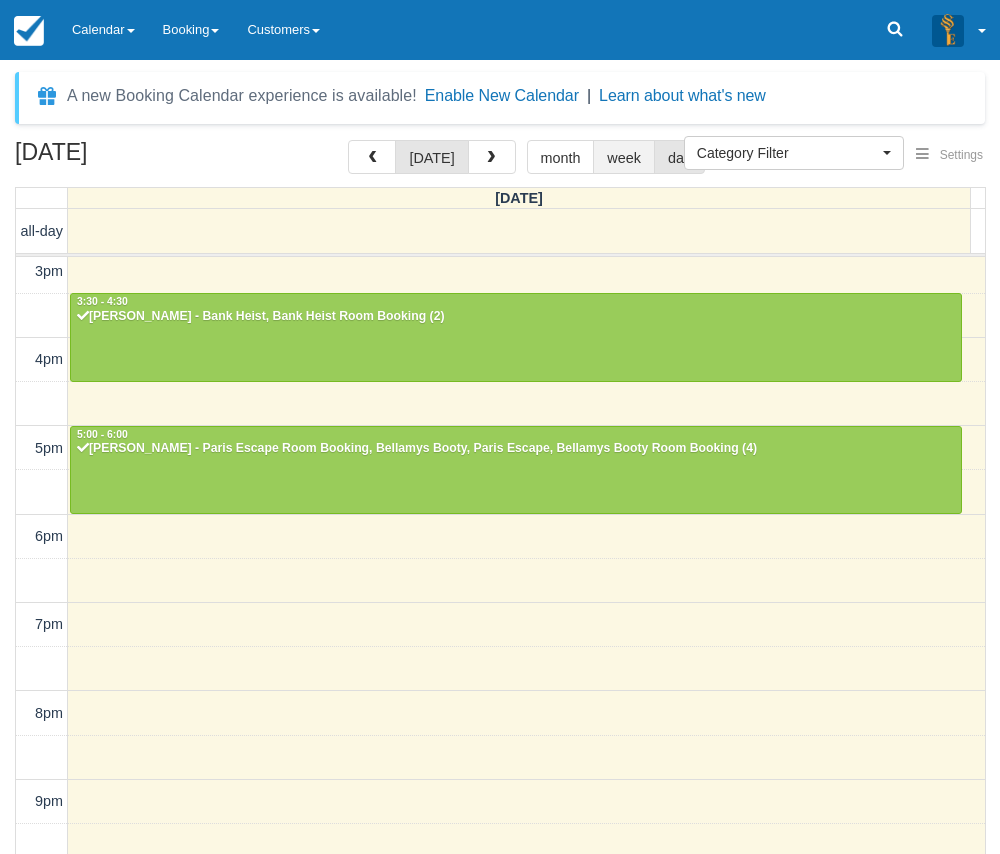 click on "week" at bounding box center [624, 157] 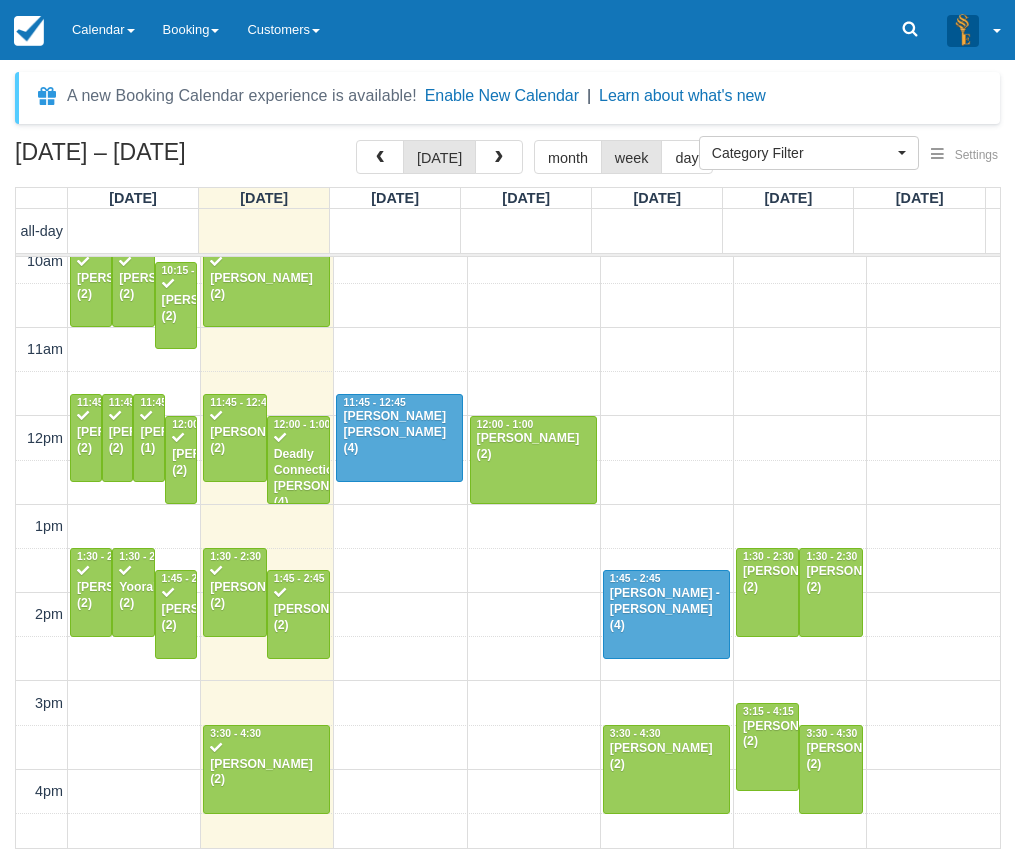 scroll, scrollTop: 0, scrollLeft: 0, axis: both 